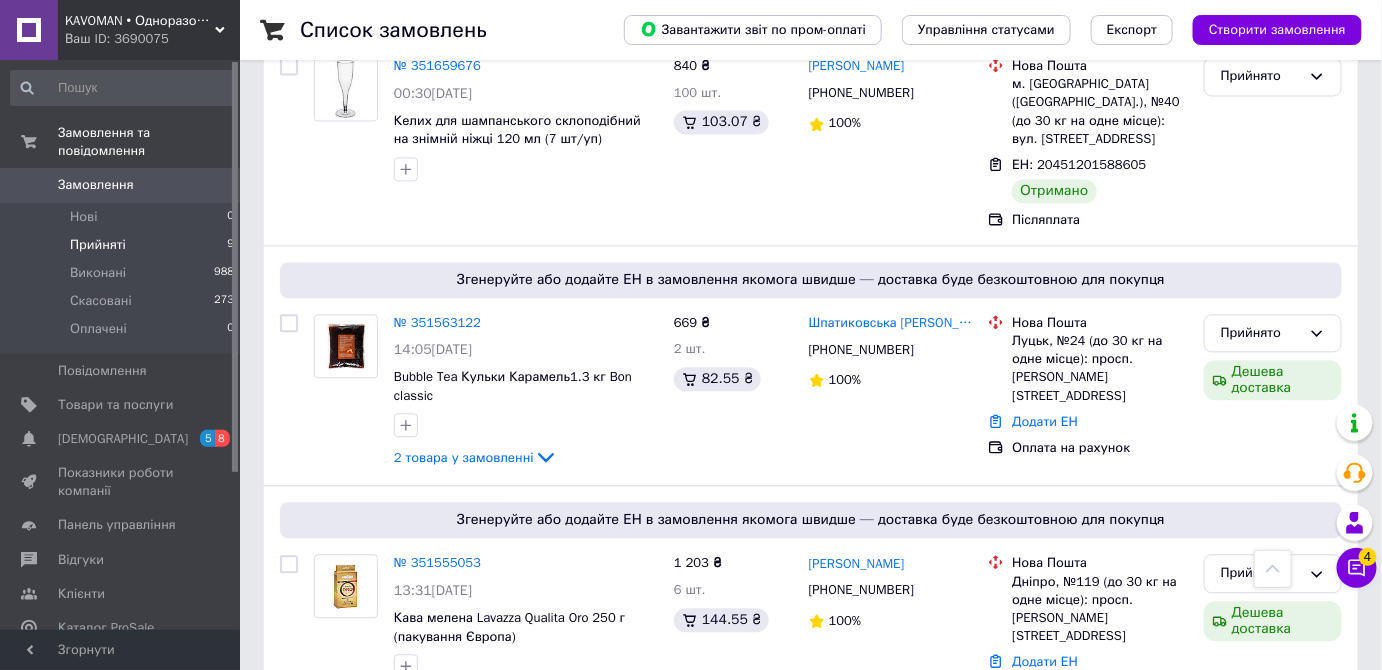 scroll, scrollTop: 1507, scrollLeft: 0, axis: vertical 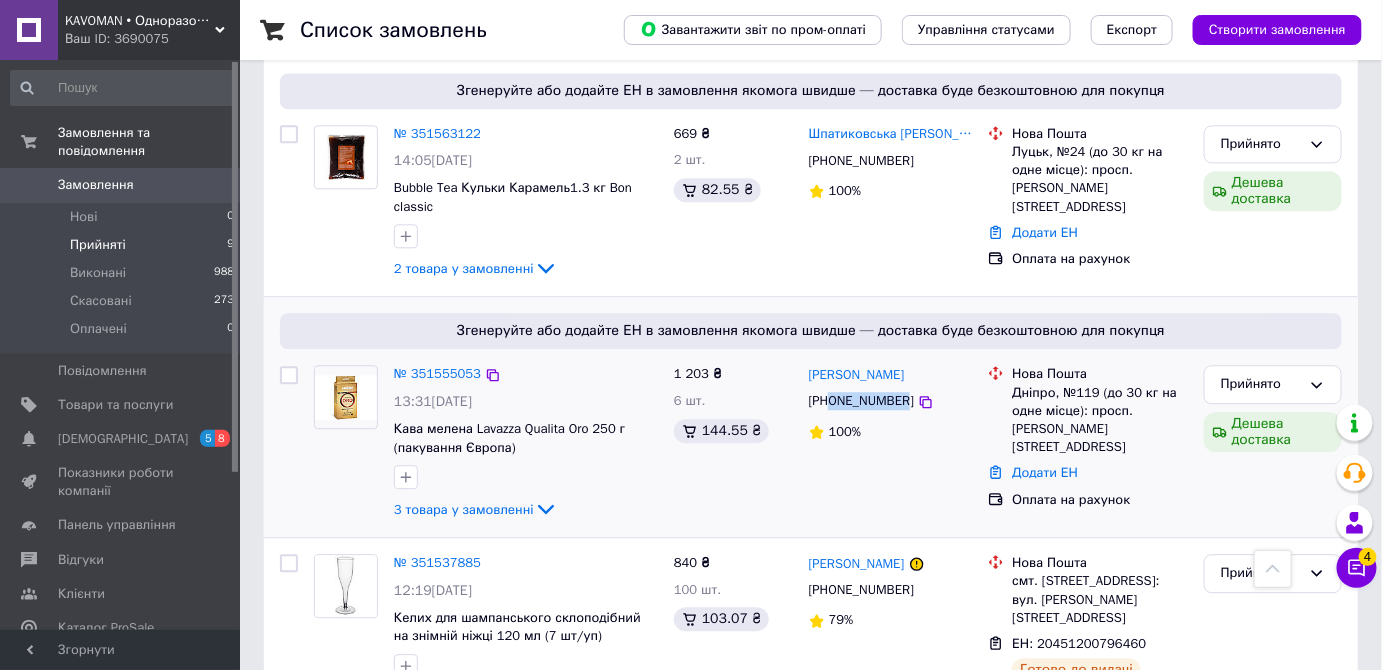 drag, startPoint x: 829, startPoint y: 323, endPoint x: 901, endPoint y: 331, distance: 72.443085 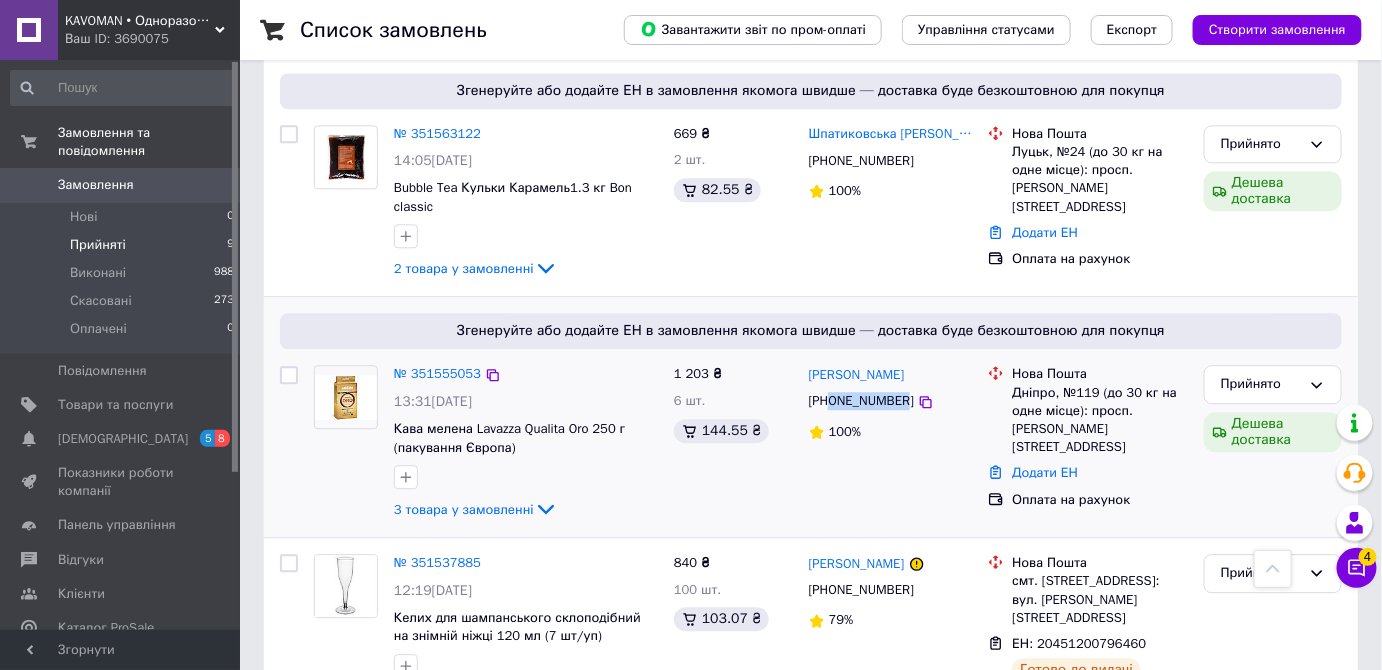 click on "[PHONE_NUMBER]" at bounding box center [861, 401] 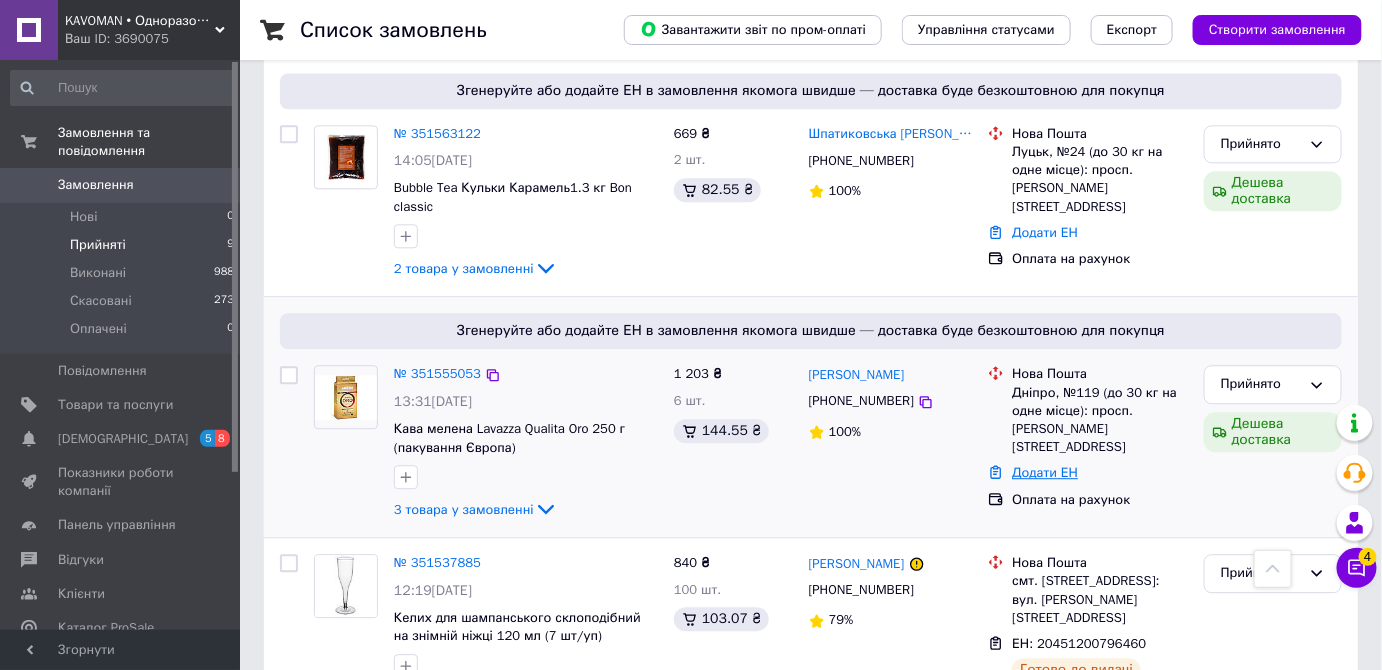 click on "Додати ЕН" at bounding box center [1045, 472] 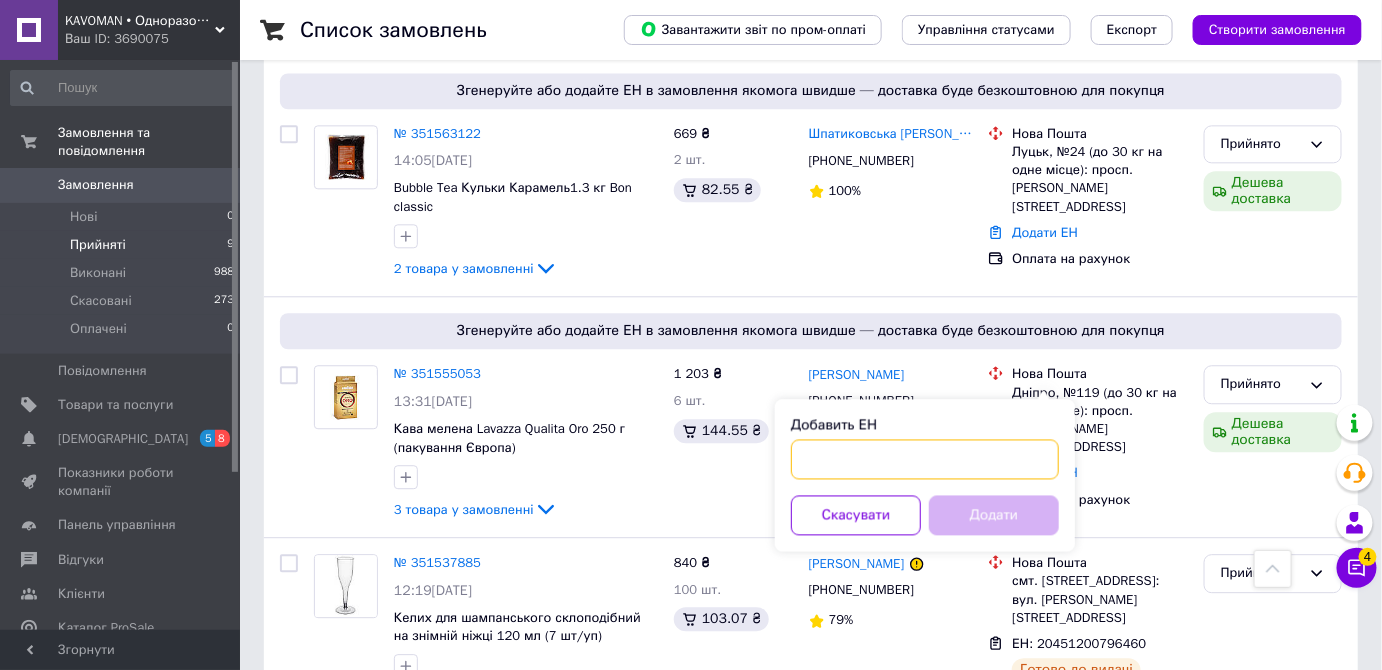 click on "Добавить ЕН" at bounding box center (925, 459) 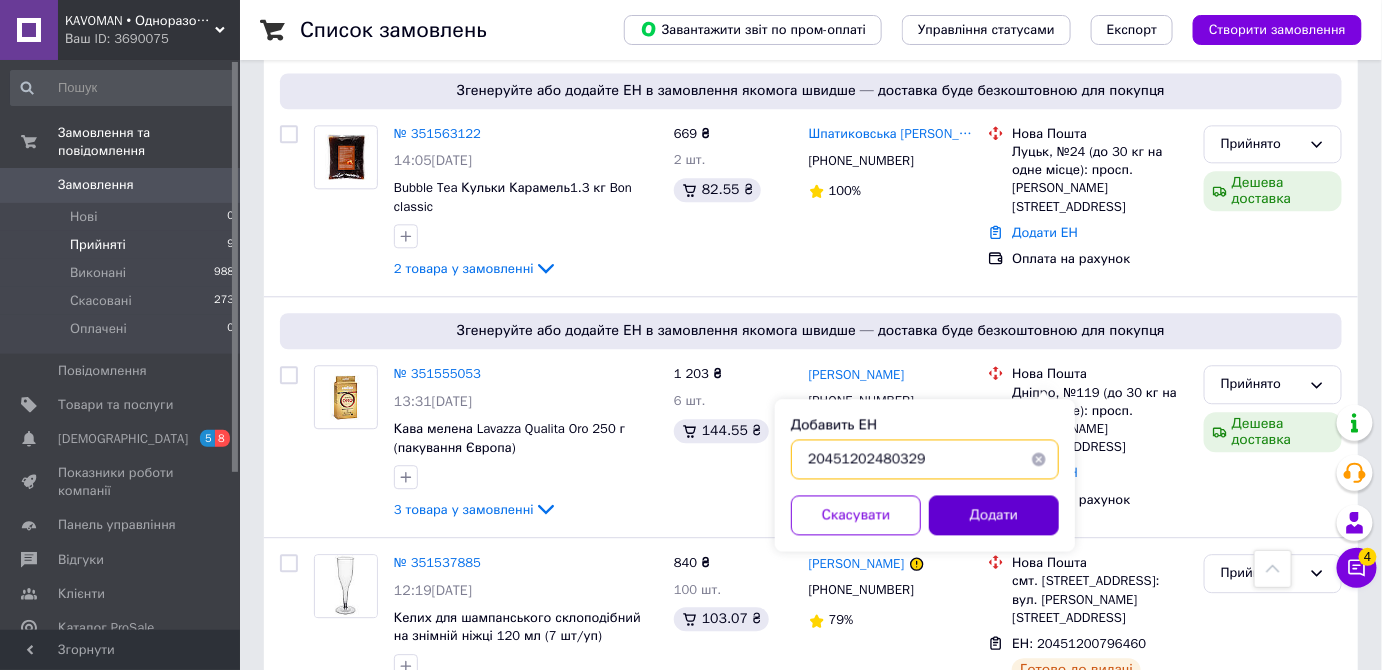 type on "20451202480329" 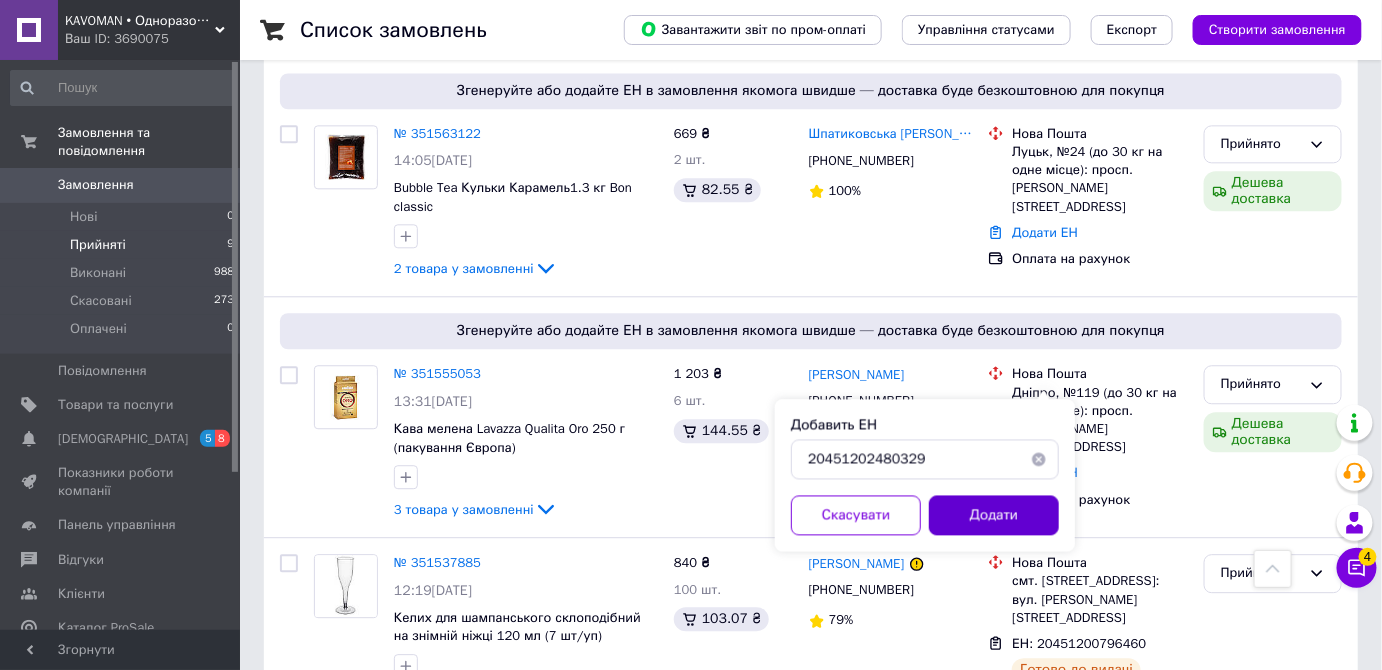 click on "Додати" at bounding box center [994, 515] 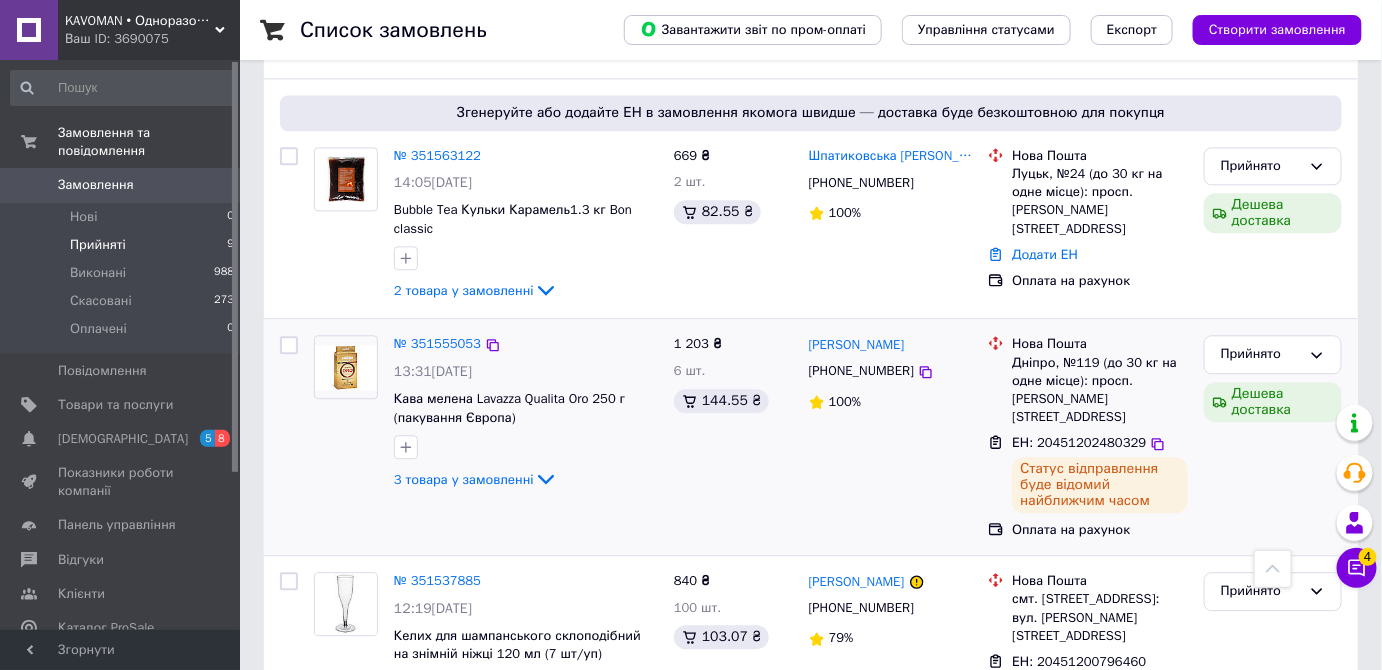 scroll, scrollTop: 1394, scrollLeft: 0, axis: vertical 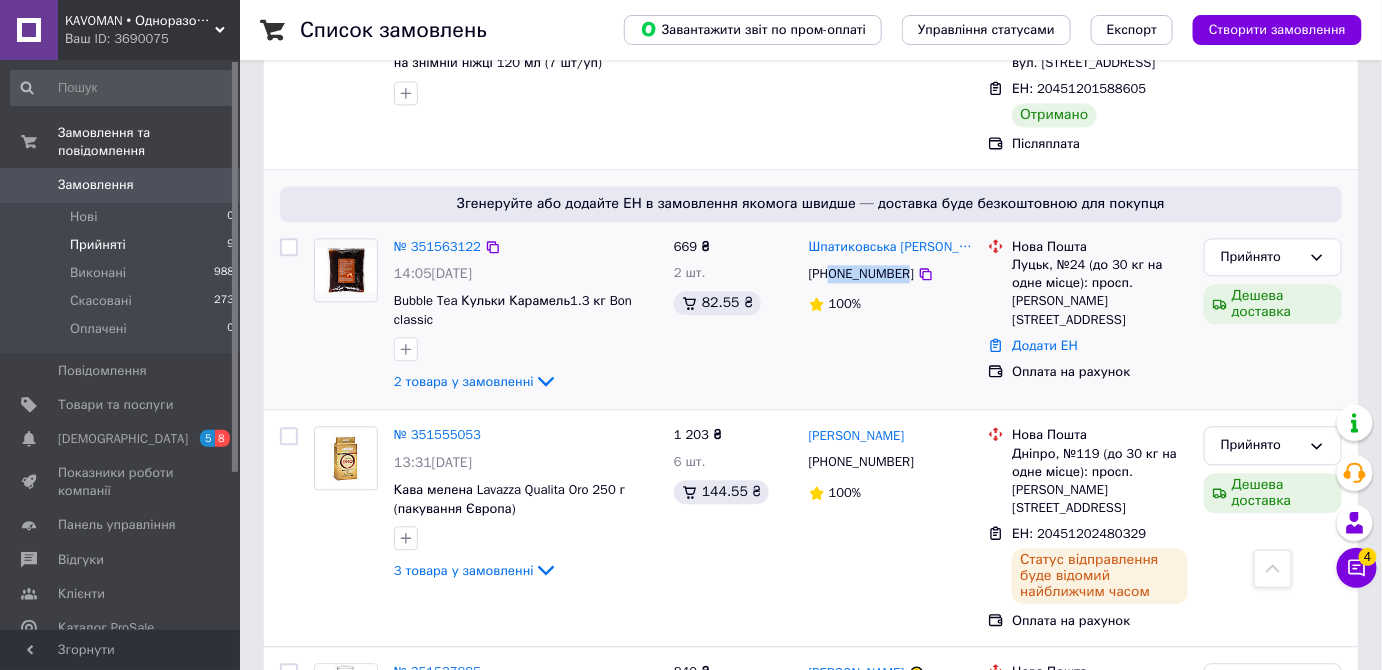 drag, startPoint x: 831, startPoint y: 195, endPoint x: 898, endPoint y: 207, distance: 68.06615 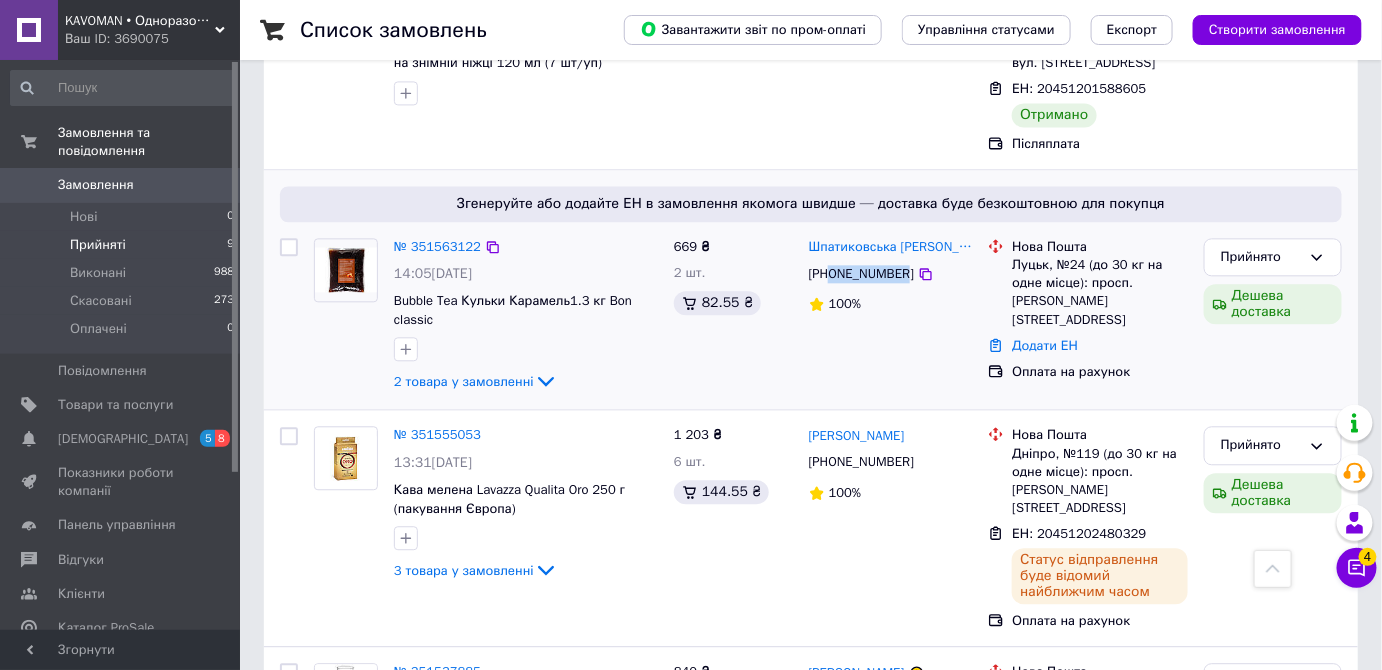 click on "[PHONE_NUMBER]" at bounding box center (861, 274) 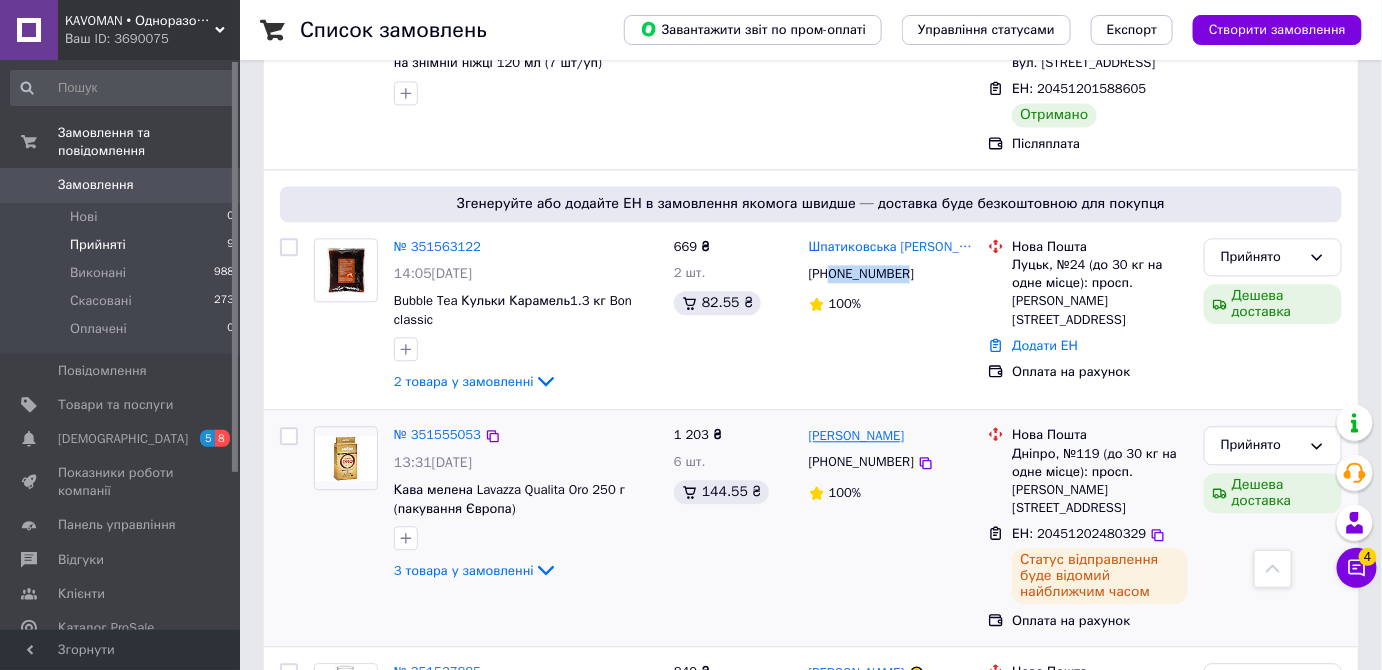 copy on "0968118256" 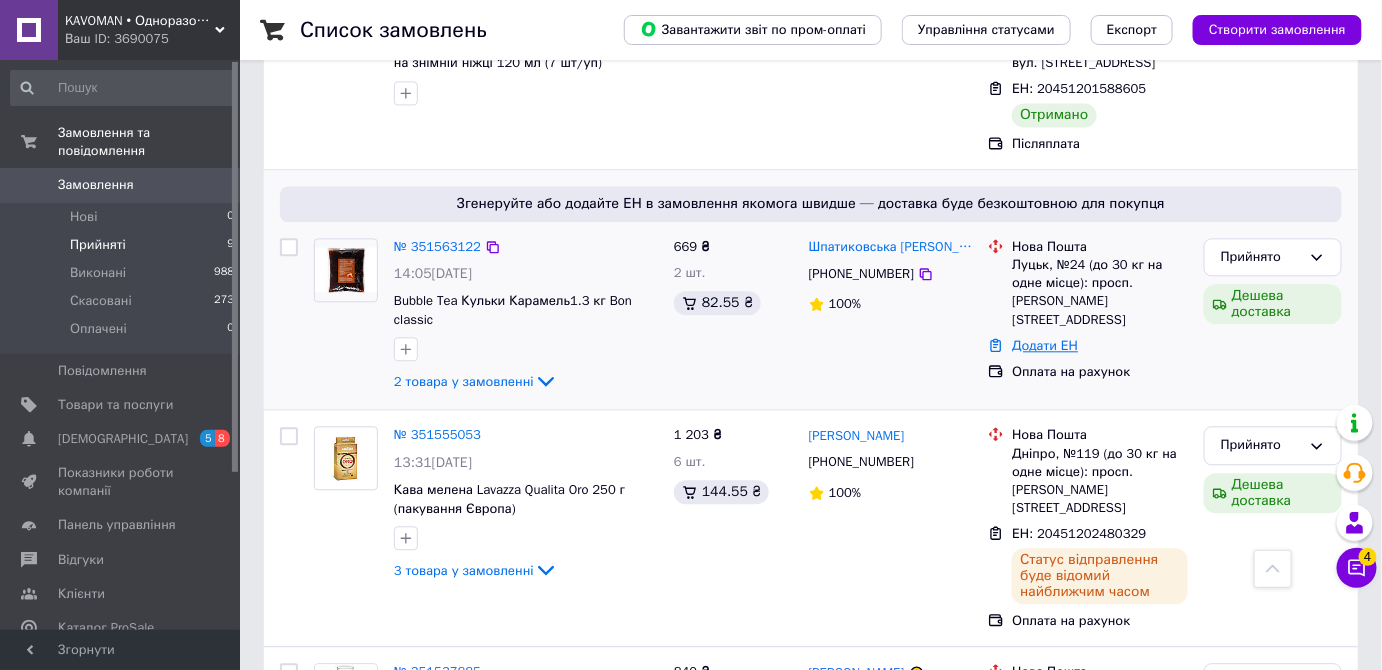 click on "Додати ЕН" at bounding box center (1045, 345) 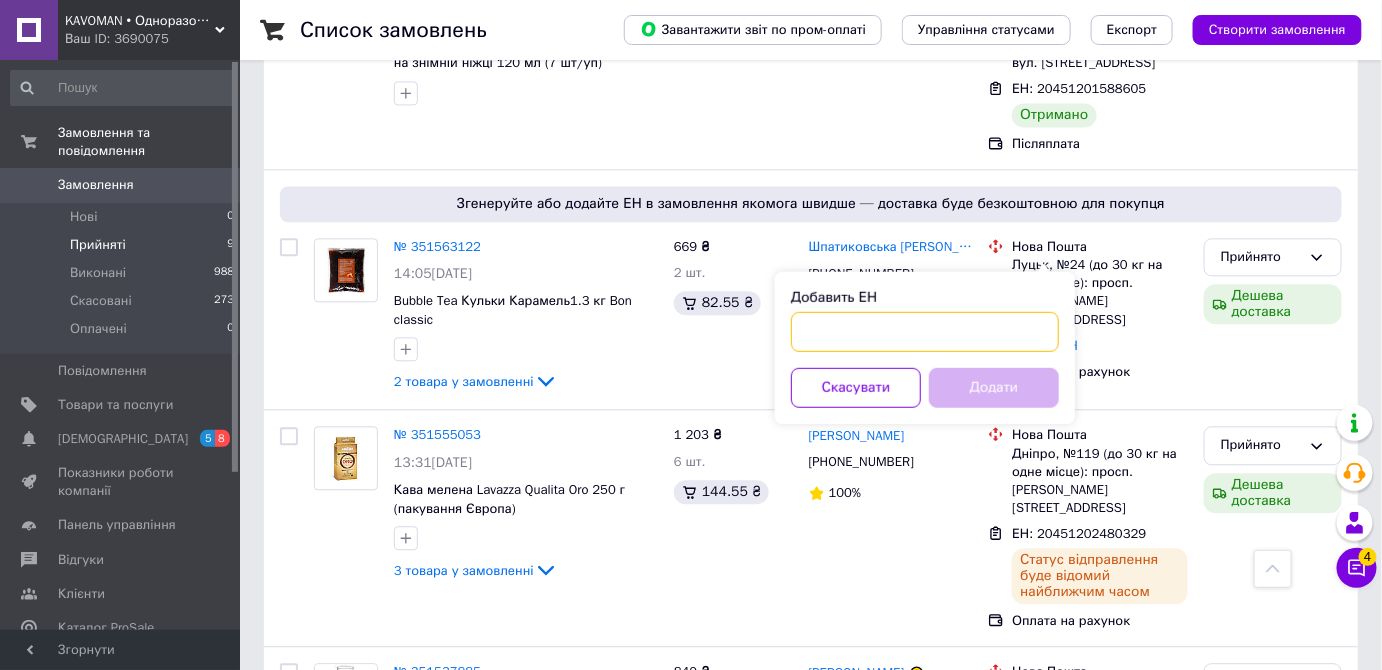 click on "Добавить ЕН" at bounding box center (925, 331) 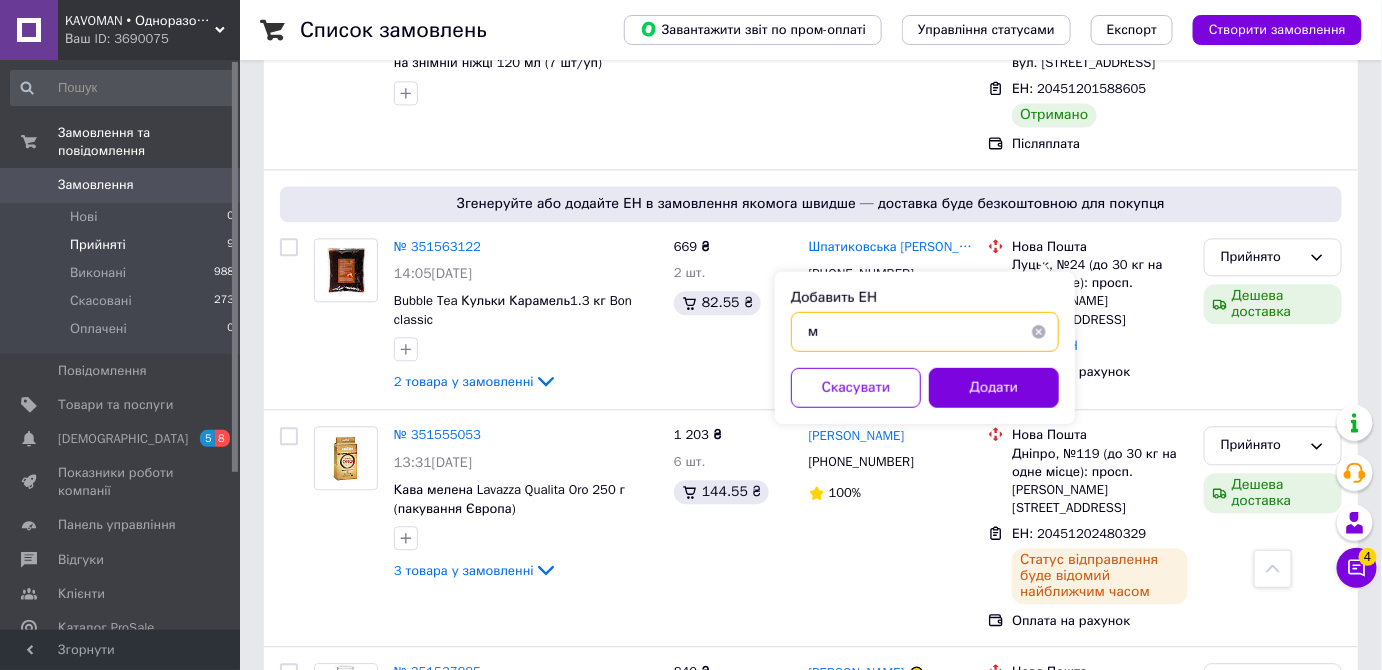 click on "м" at bounding box center (925, 331) 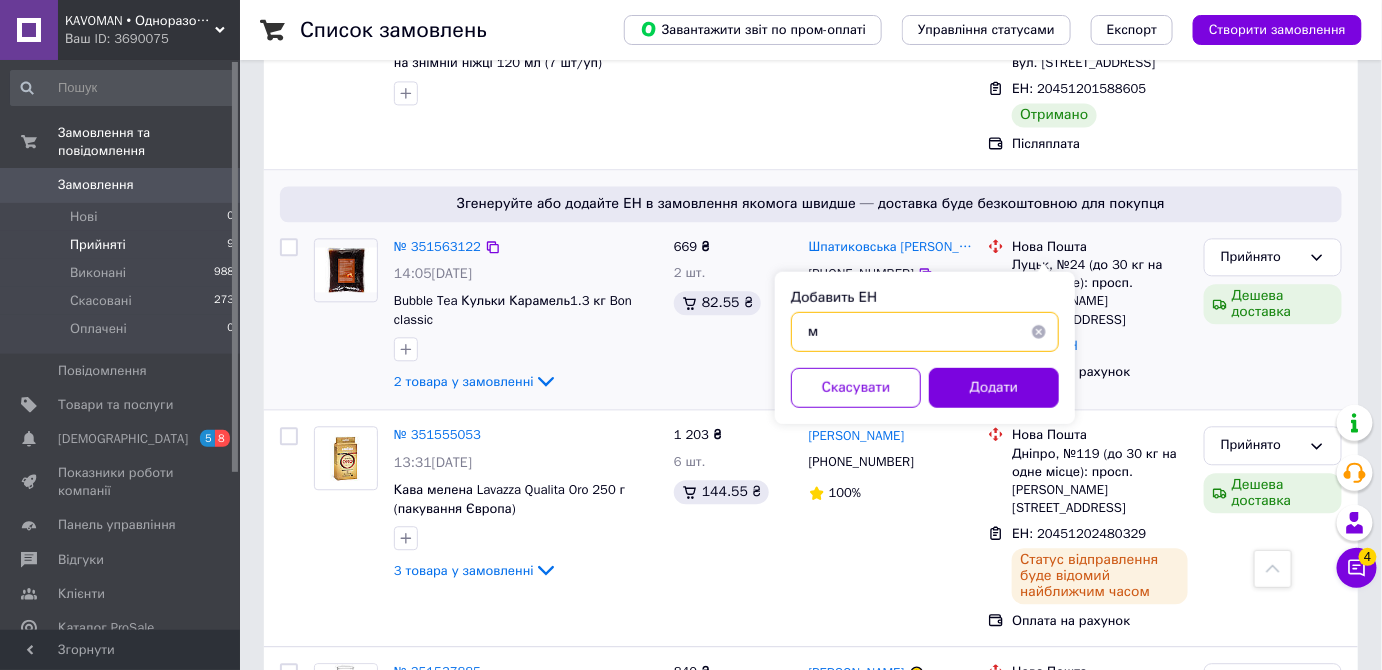drag, startPoint x: 831, startPoint y: 331, endPoint x: 746, endPoint y: 328, distance: 85.052925 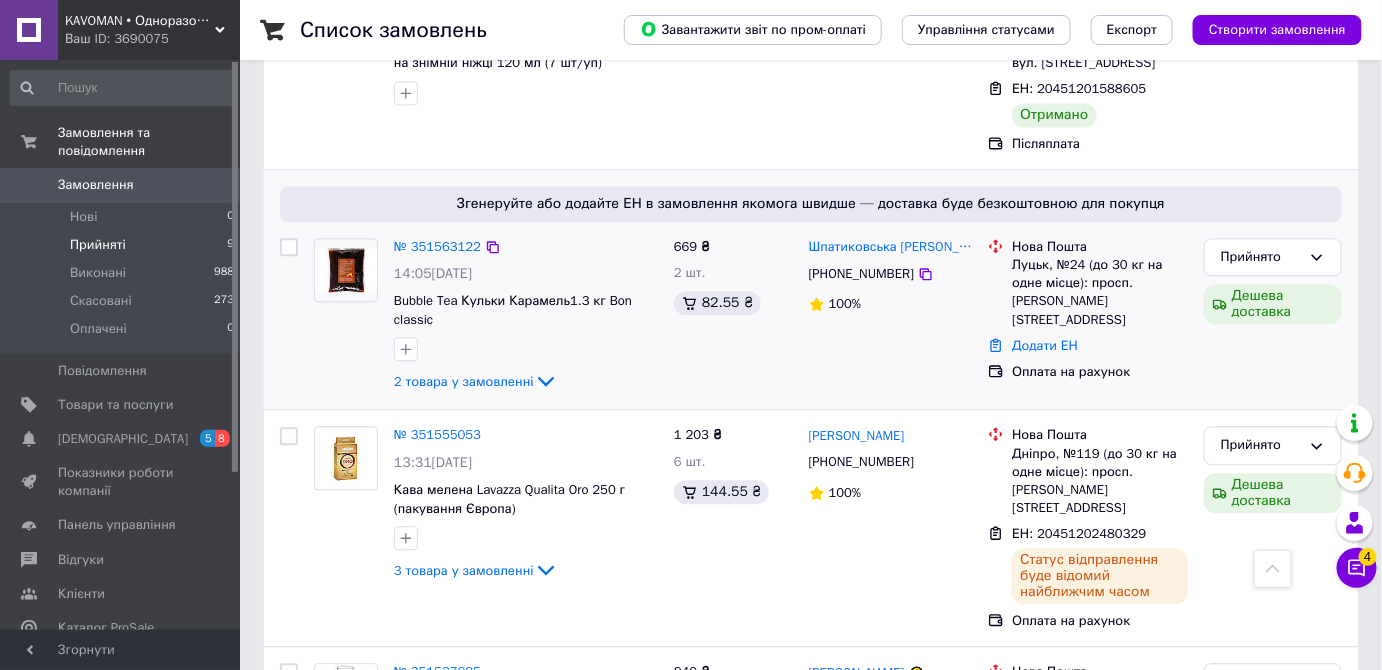 click on "Додати ЕН" at bounding box center (1100, 346) 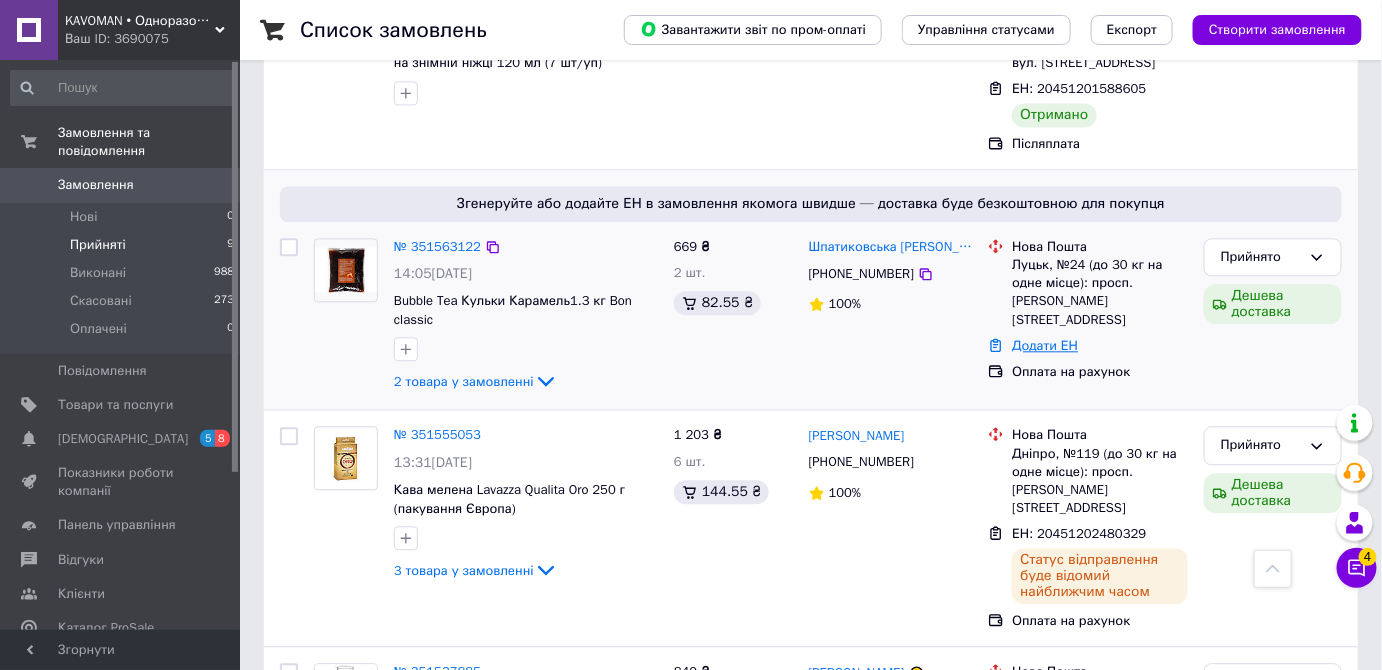 click on "Додати ЕН" at bounding box center [1045, 345] 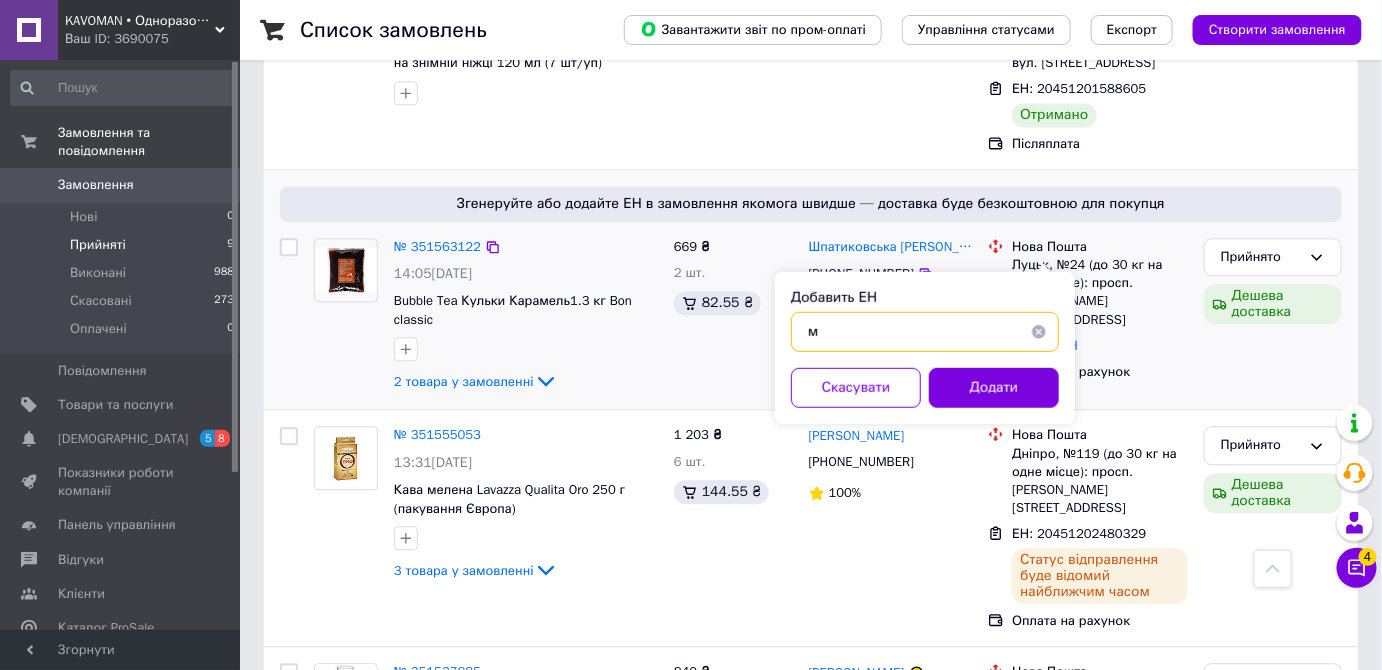 drag, startPoint x: 823, startPoint y: 328, endPoint x: 768, endPoint y: 328, distance: 55 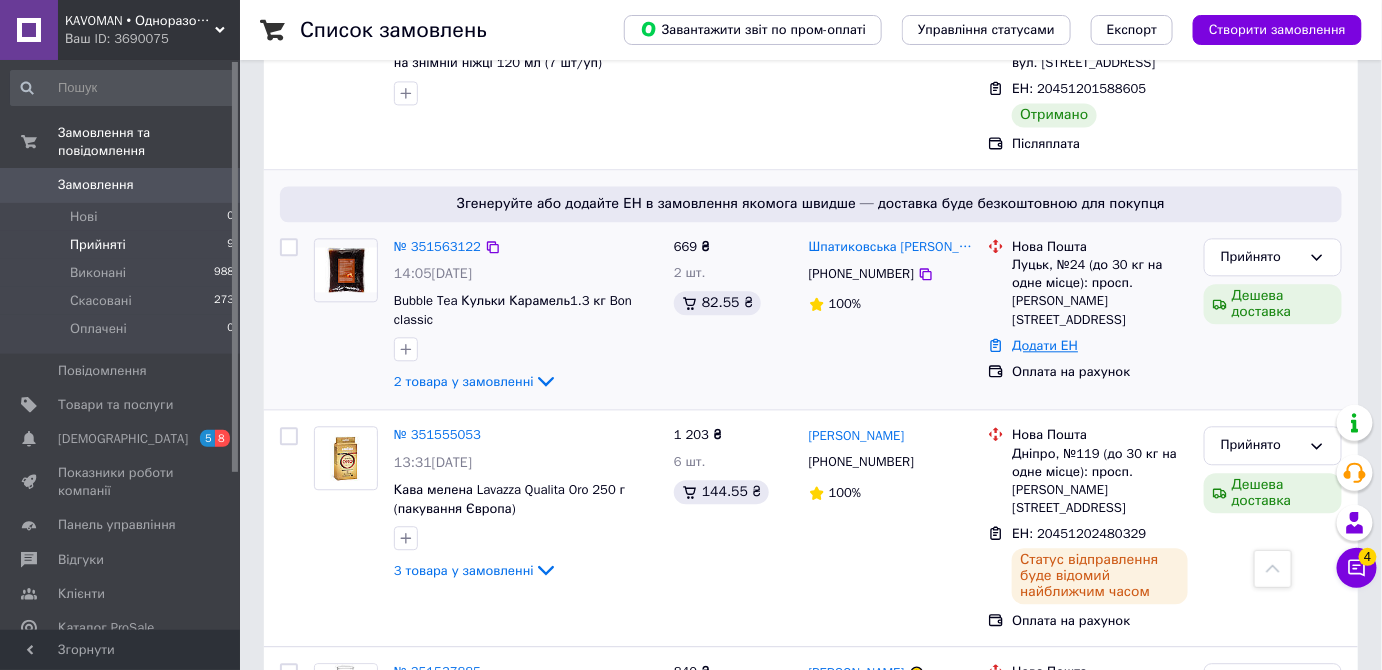click on "Додати ЕН" at bounding box center [1045, 345] 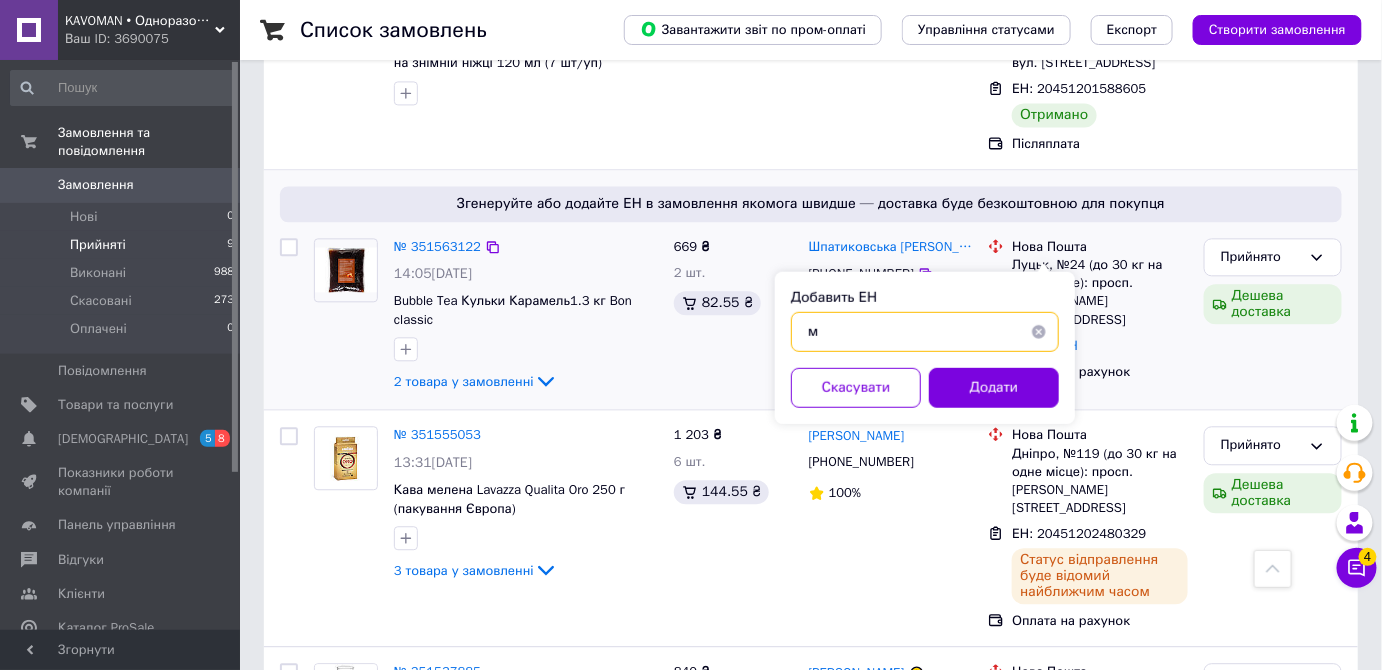 drag, startPoint x: 832, startPoint y: 329, endPoint x: 771, endPoint y: 330, distance: 61.008198 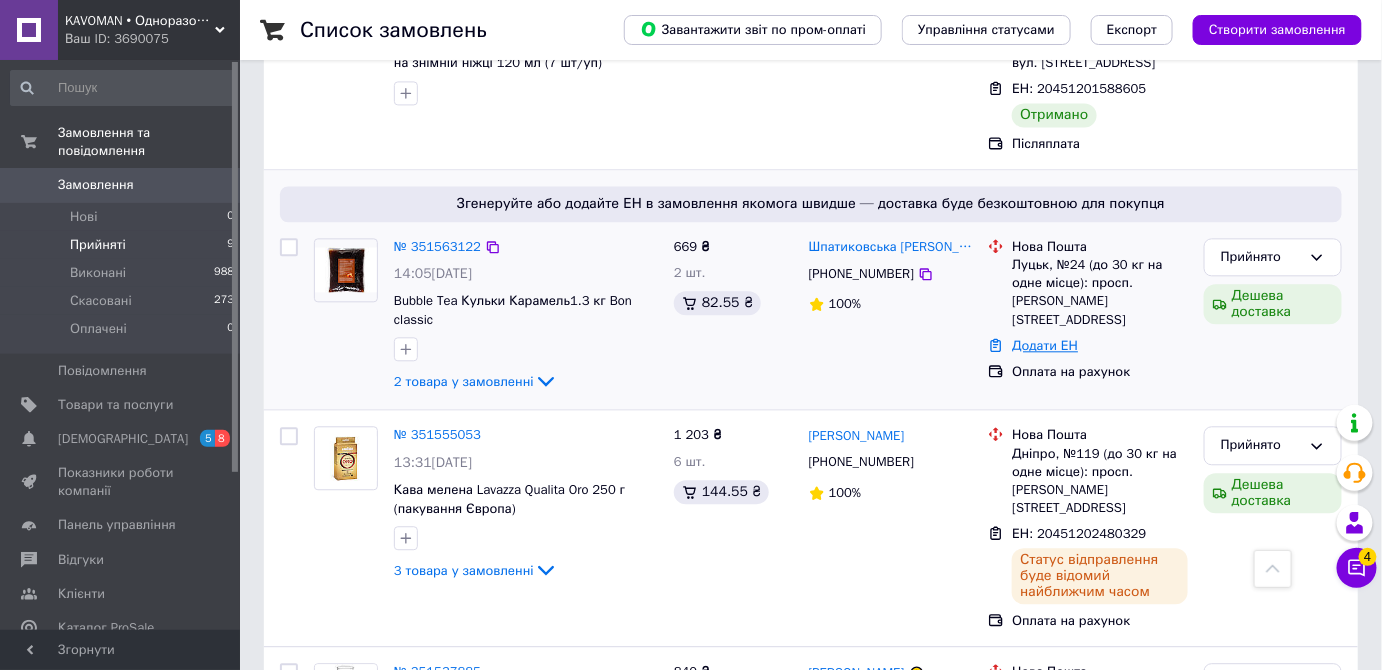 click on "Додати ЕН" at bounding box center [1045, 345] 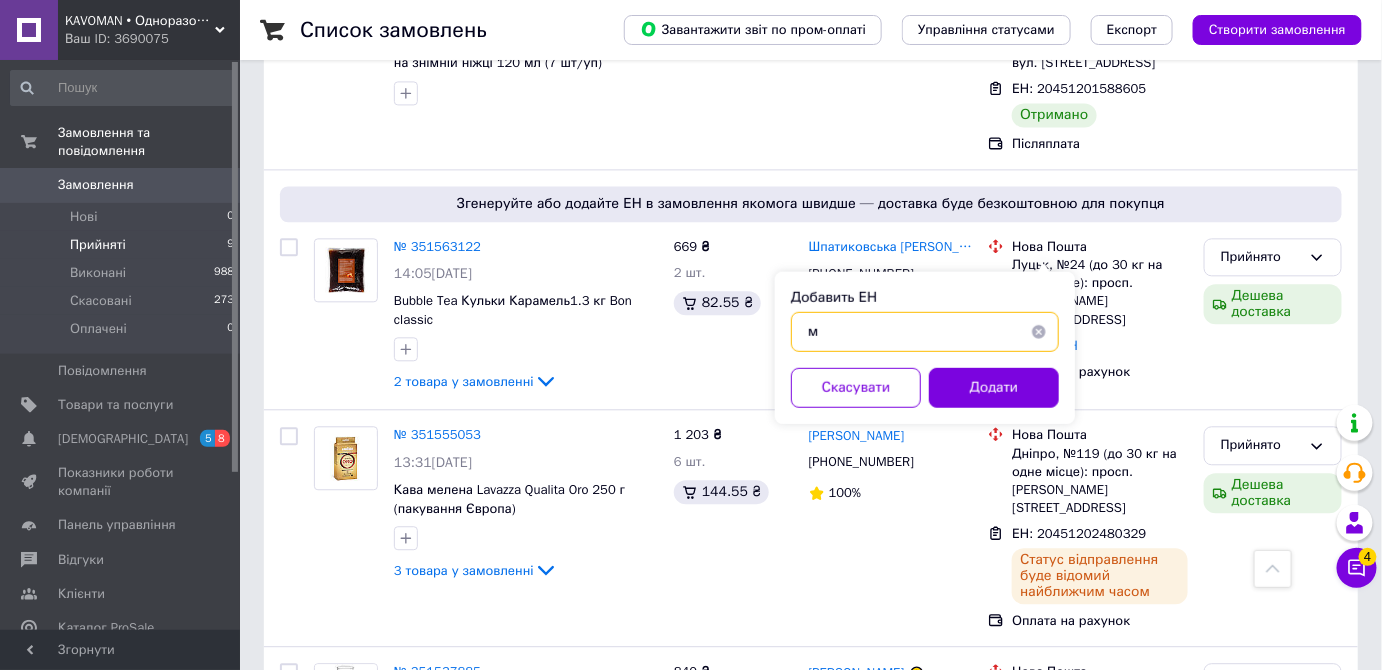 drag, startPoint x: 828, startPoint y: 332, endPoint x: 802, endPoint y: 335, distance: 26.172504 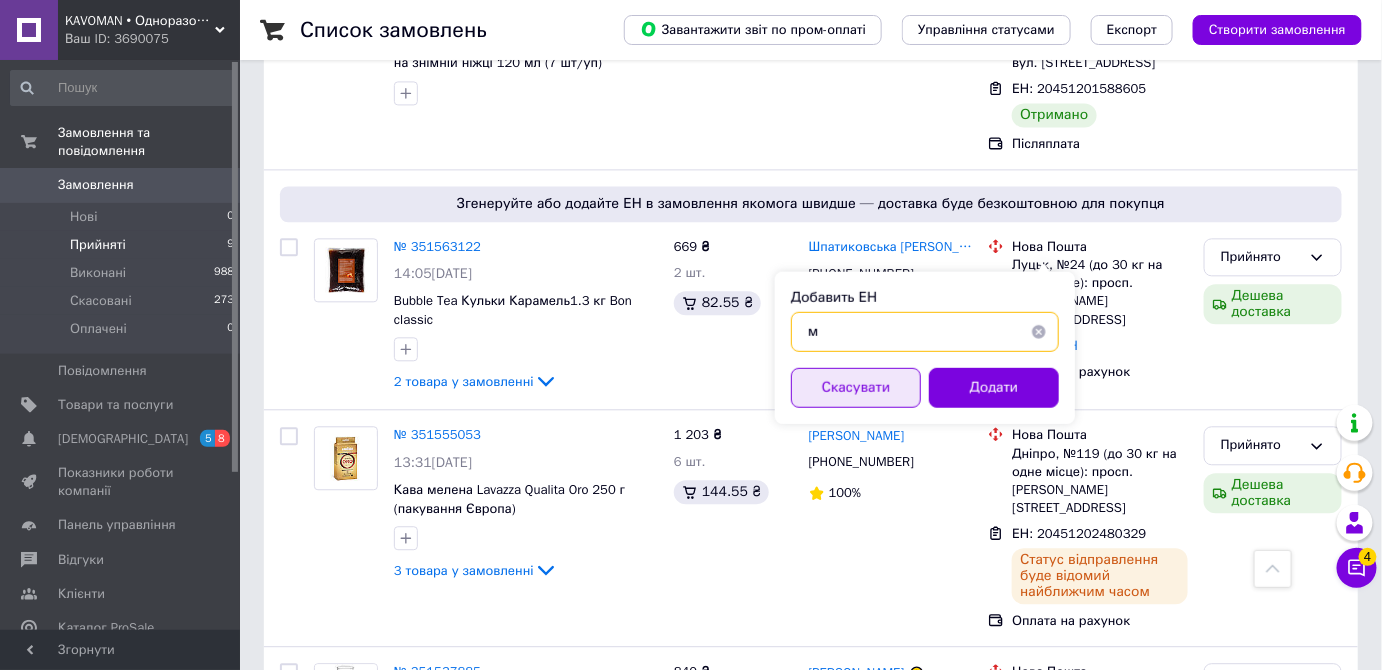 paste on "20451202507587" 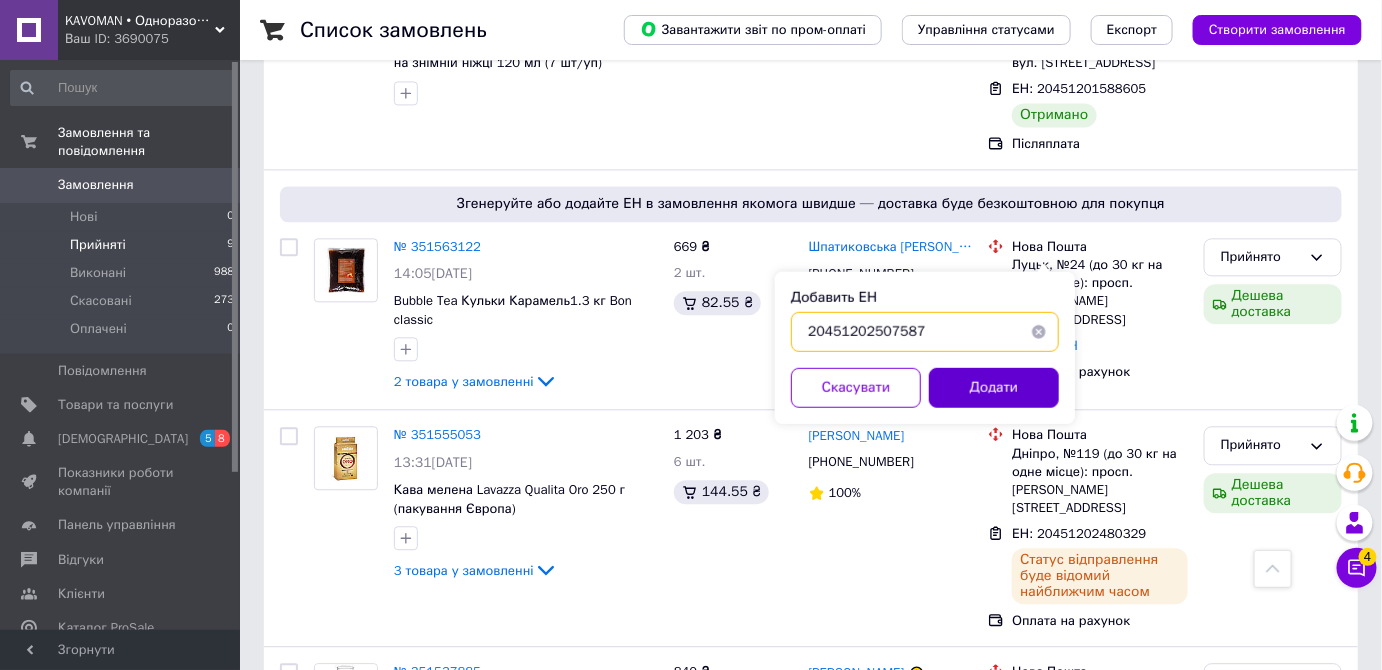 type on "20451202507587" 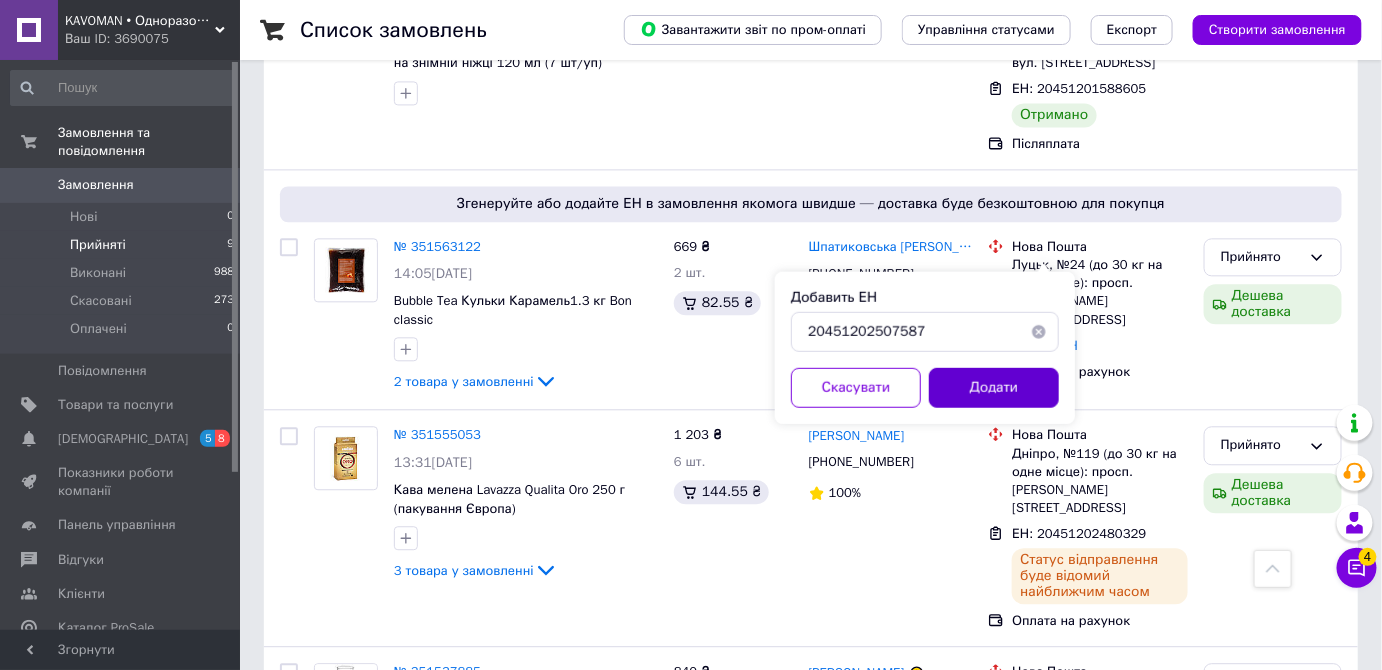 click on "Додати" at bounding box center (994, 387) 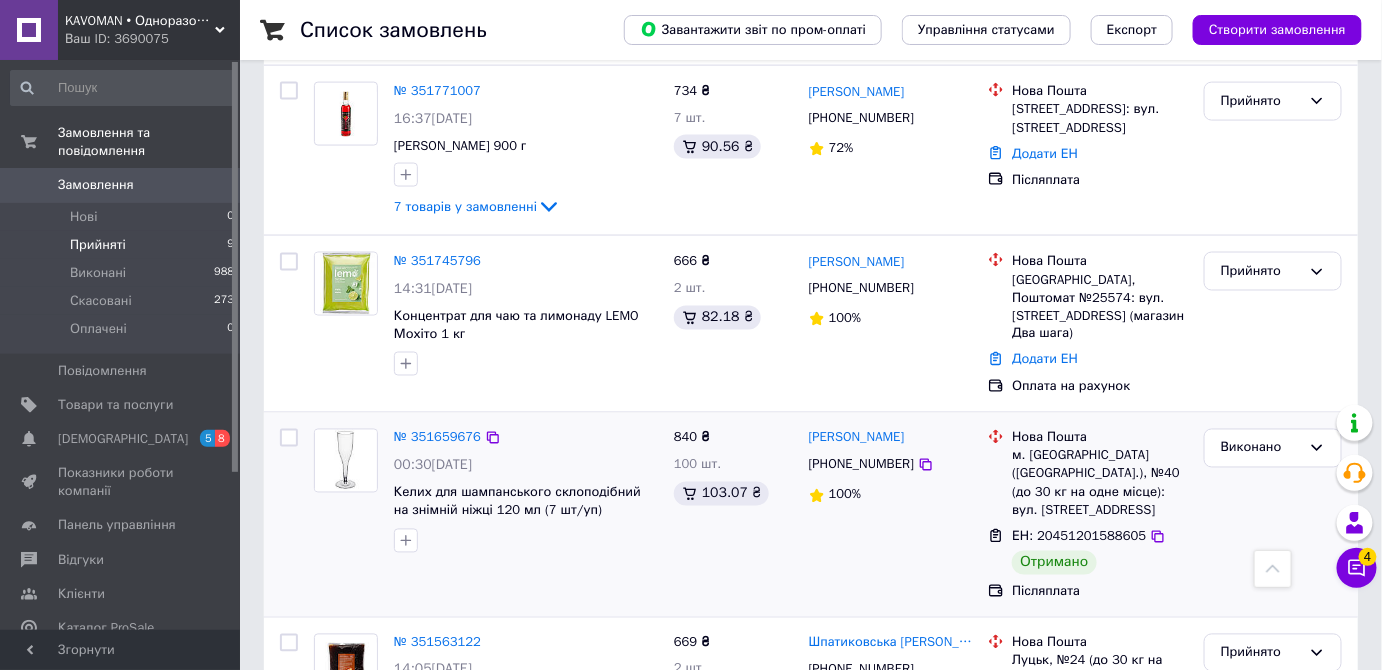scroll, scrollTop: 939, scrollLeft: 0, axis: vertical 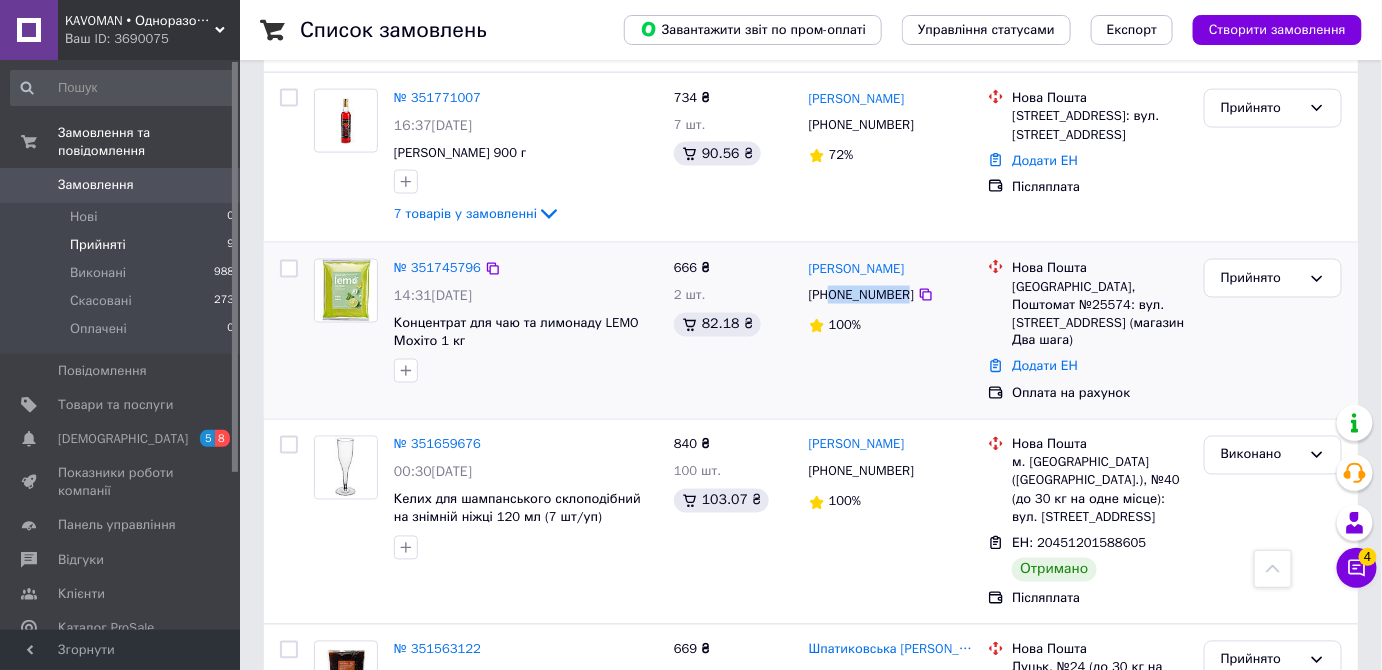 drag, startPoint x: 830, startPoint y: 240, endPoint x: 899, endPoint y: 239, distance: 69.00725 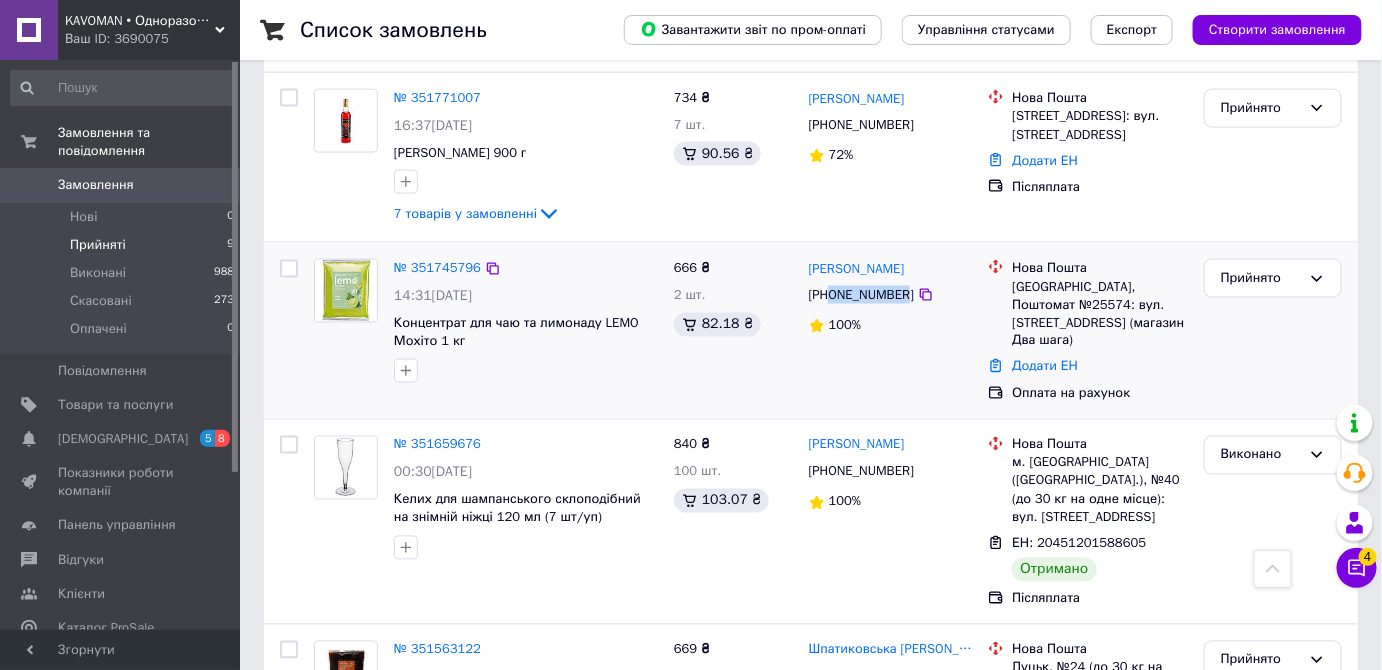 click on "[PHONE_NUMBER]" at bounding box center (861, 295) 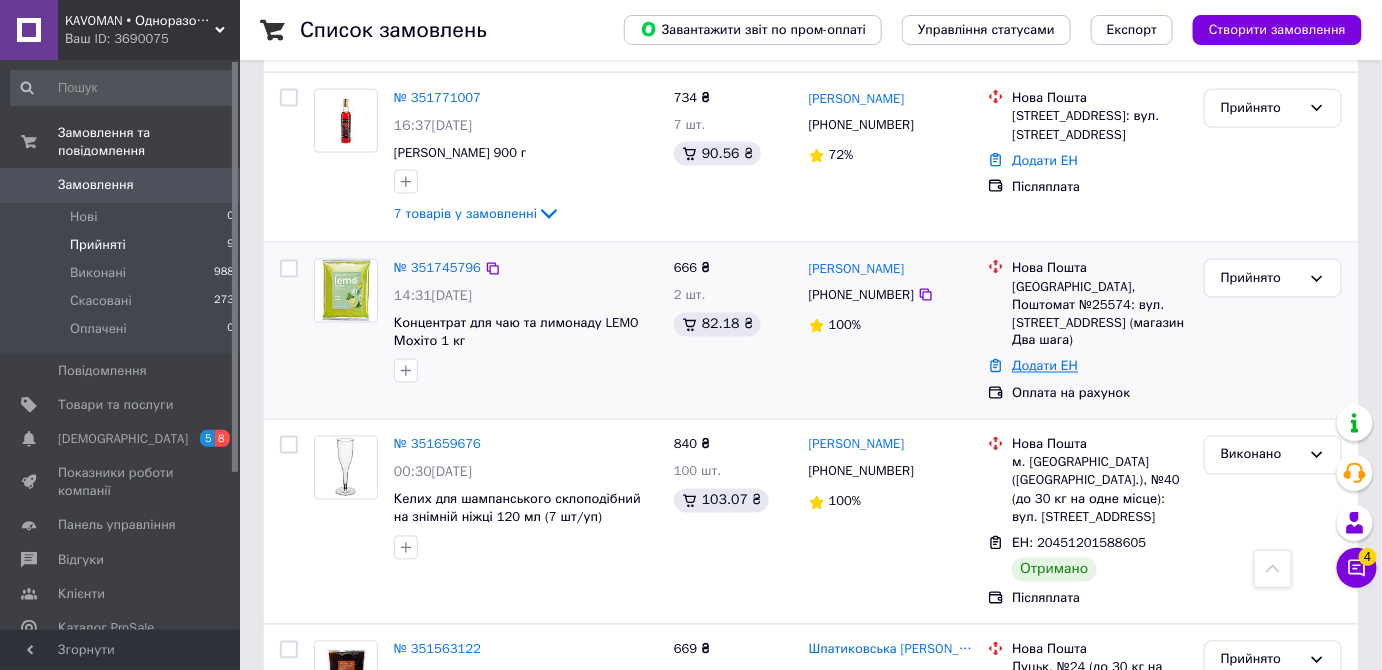 click on "Додати ЕН" at bounding box center (1045, 366) 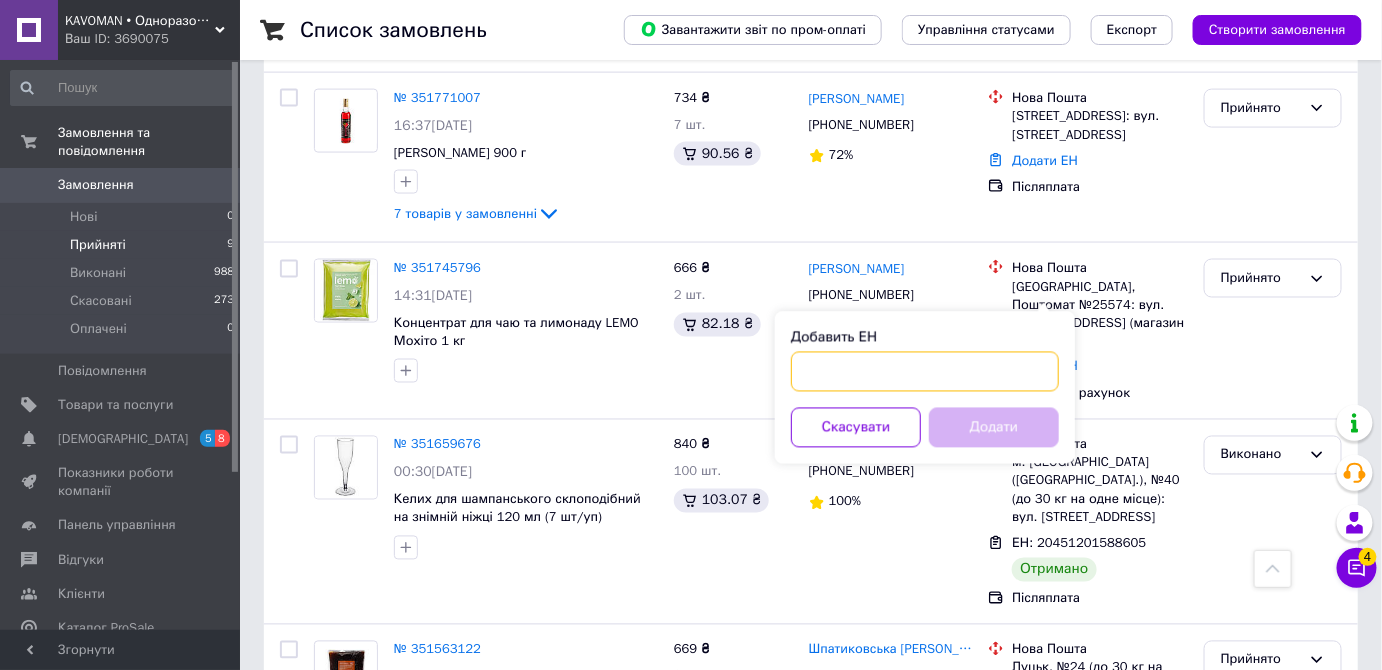 click on "Добавить ЕН" at bounding box center (925, 372) 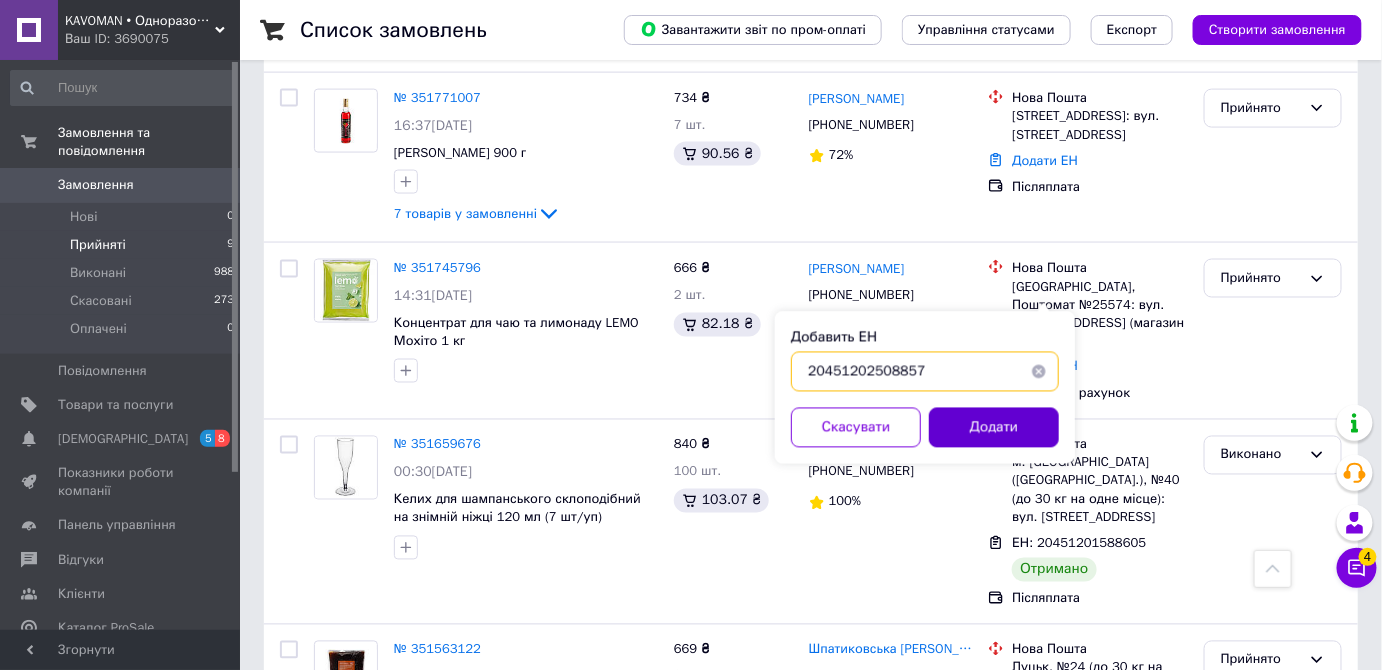 type on "20451202508857" 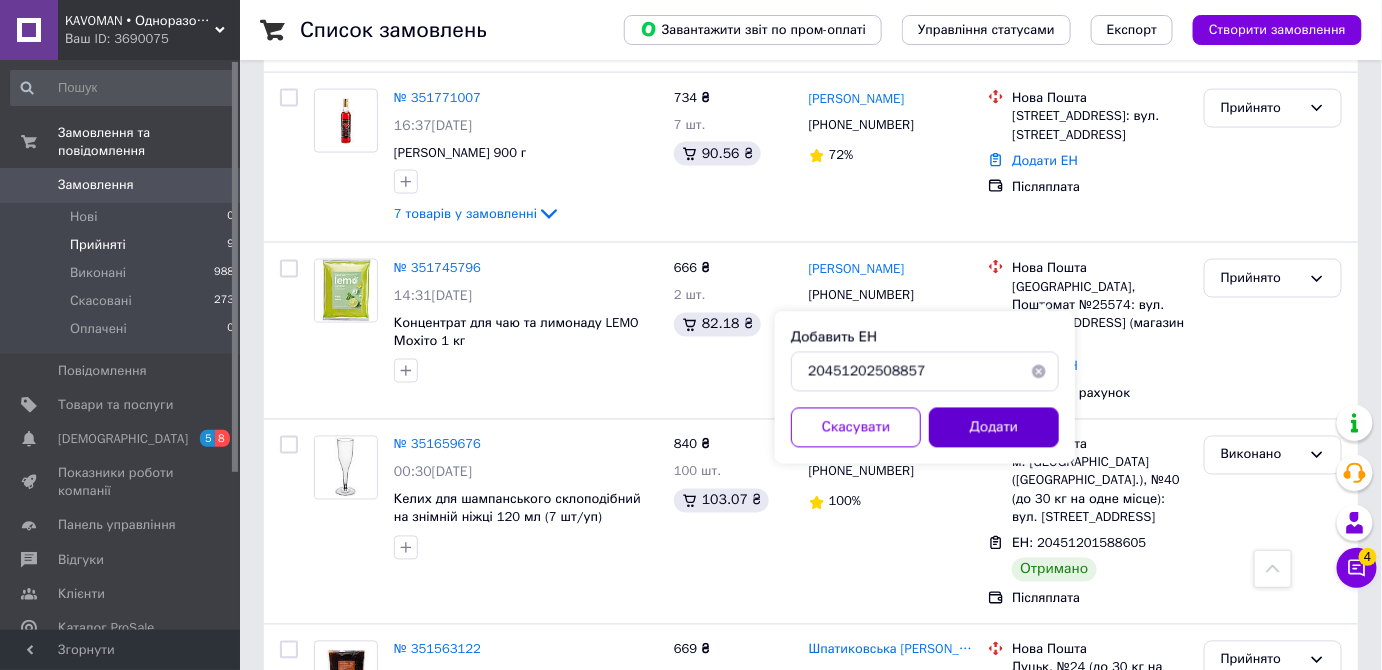 click on "Додати" at bounding box center (994, 428) 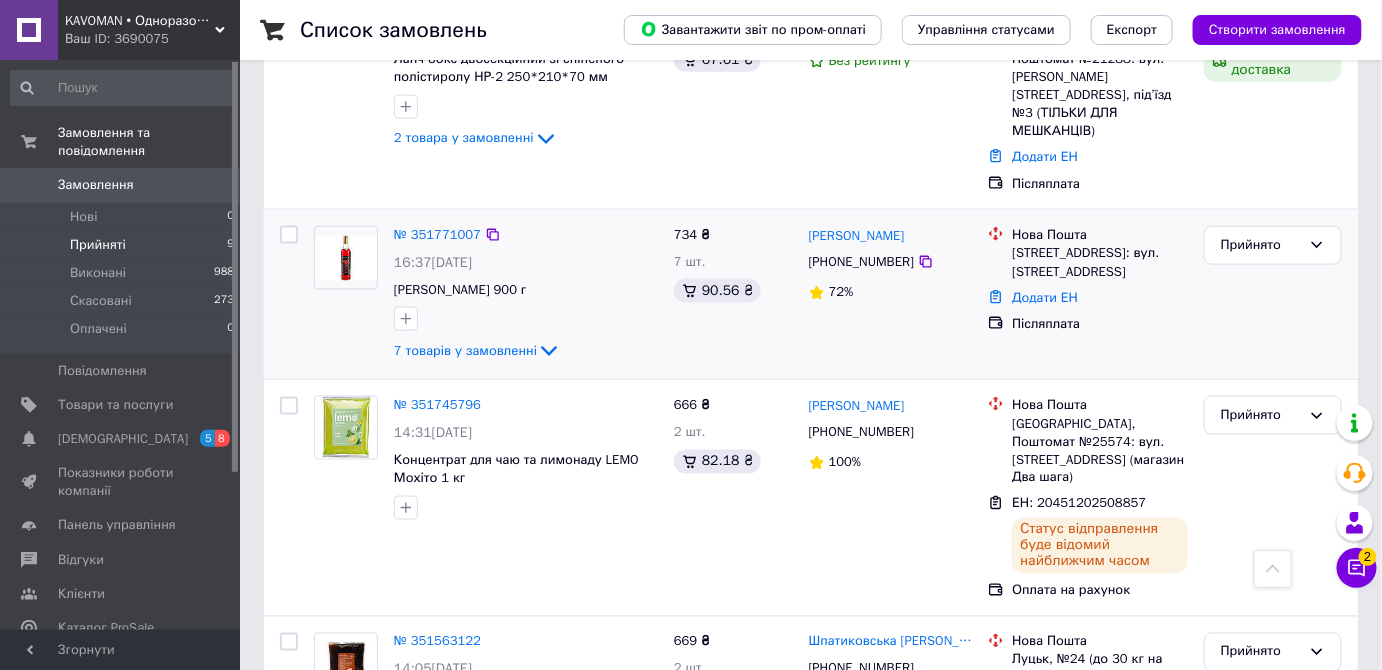 scroll, scrollTop: 757, scrollLeft: 0, axis: vertical 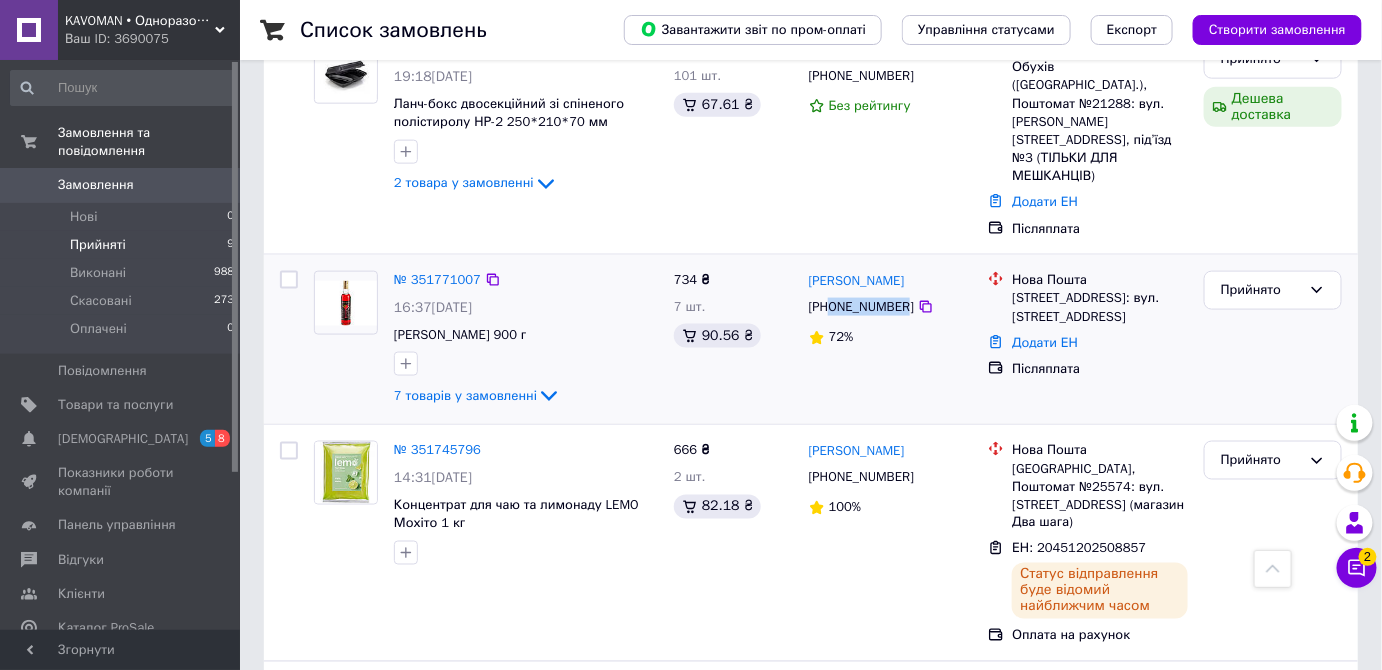 drag, startPoint x: 832, startPoint y: 244, endPoint x: 899, endPoint y: 253, distance: 67.601776 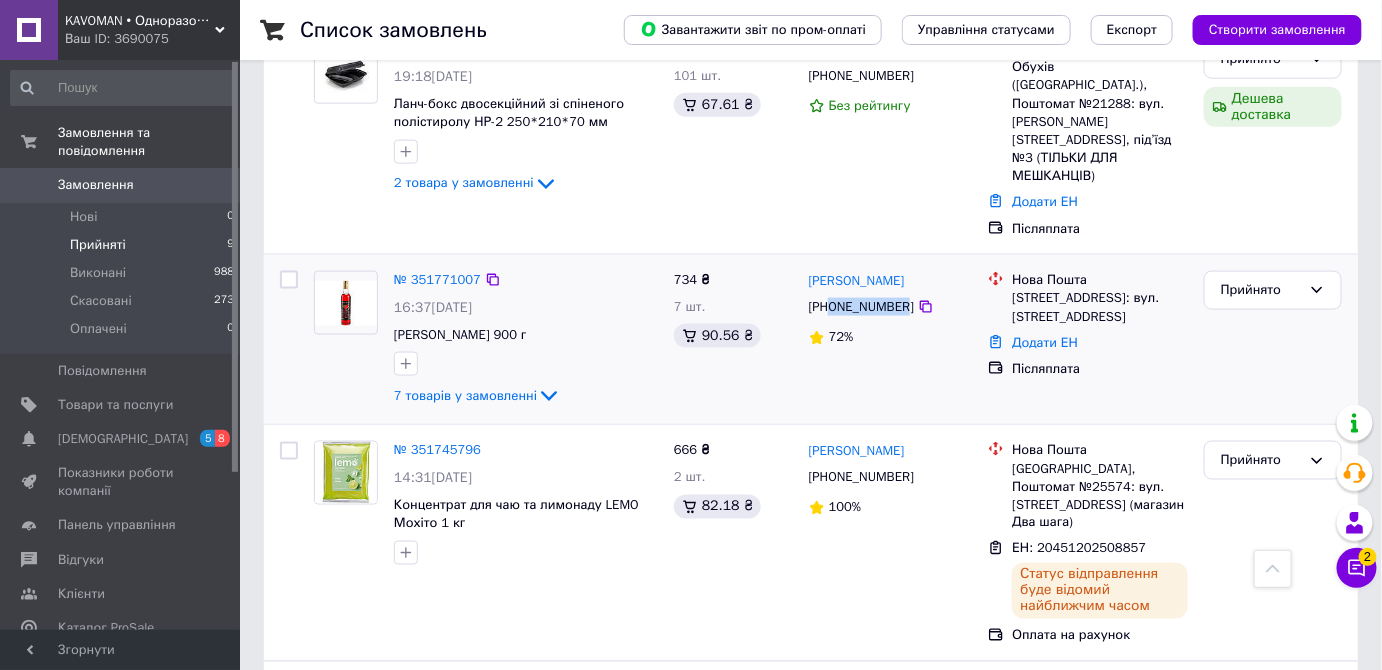 click on "[PHONE_NUMBER]" at bounding box center [861, 307] 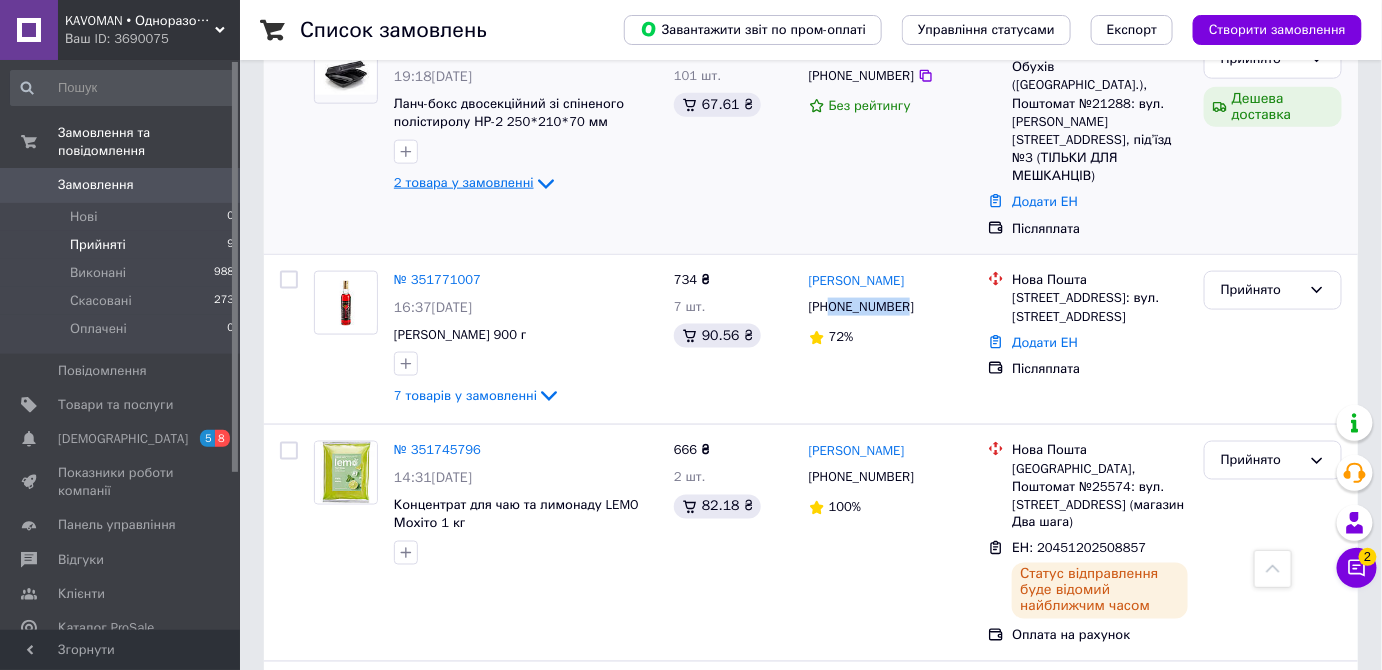 copy on "0973746102" 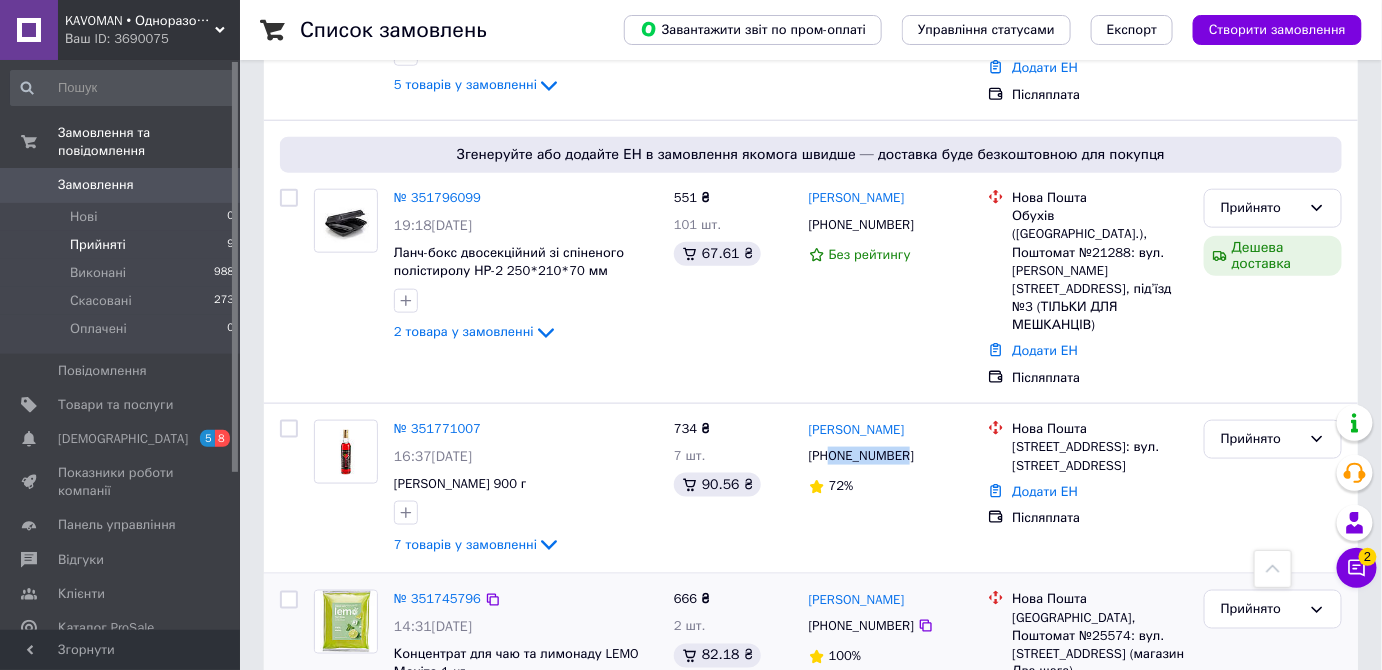scroll, scrollTop: 576, scrollLeft: 0, axis: vertical 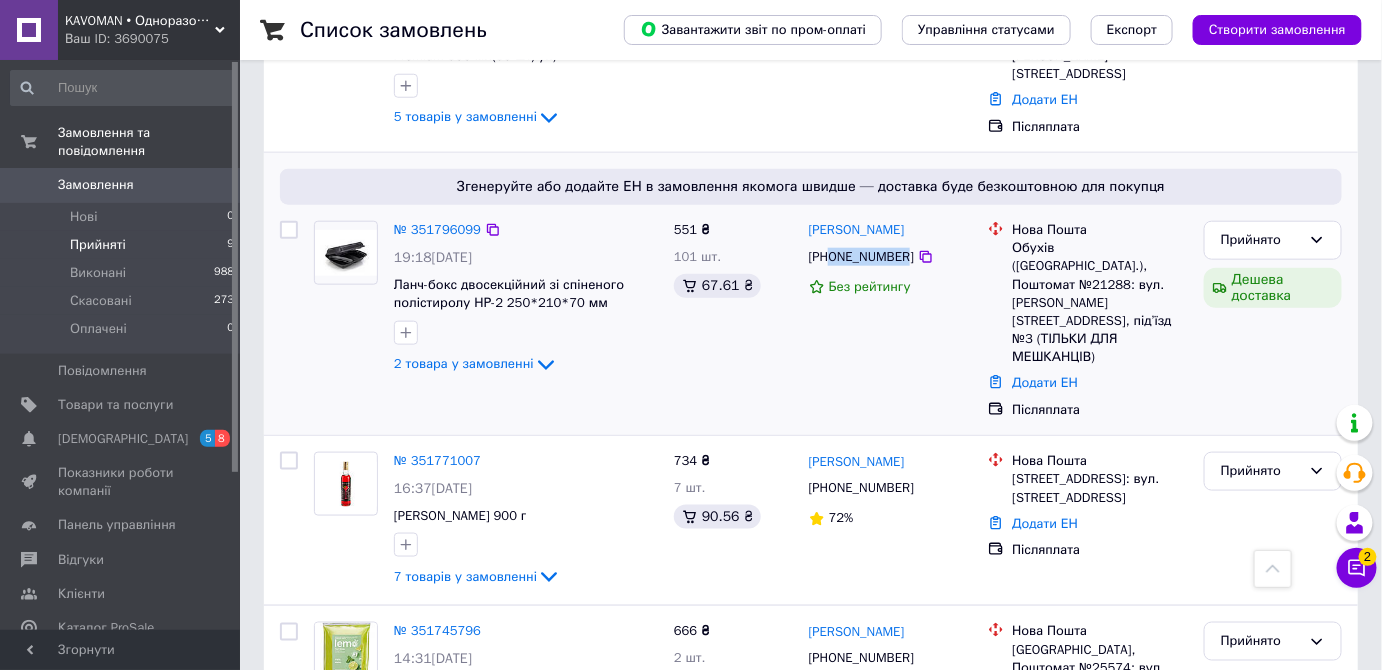 drag, startPoint x: 830, startPoint y: 243, endPoint x: 902, endPoint y: 247, distance: 72.11102 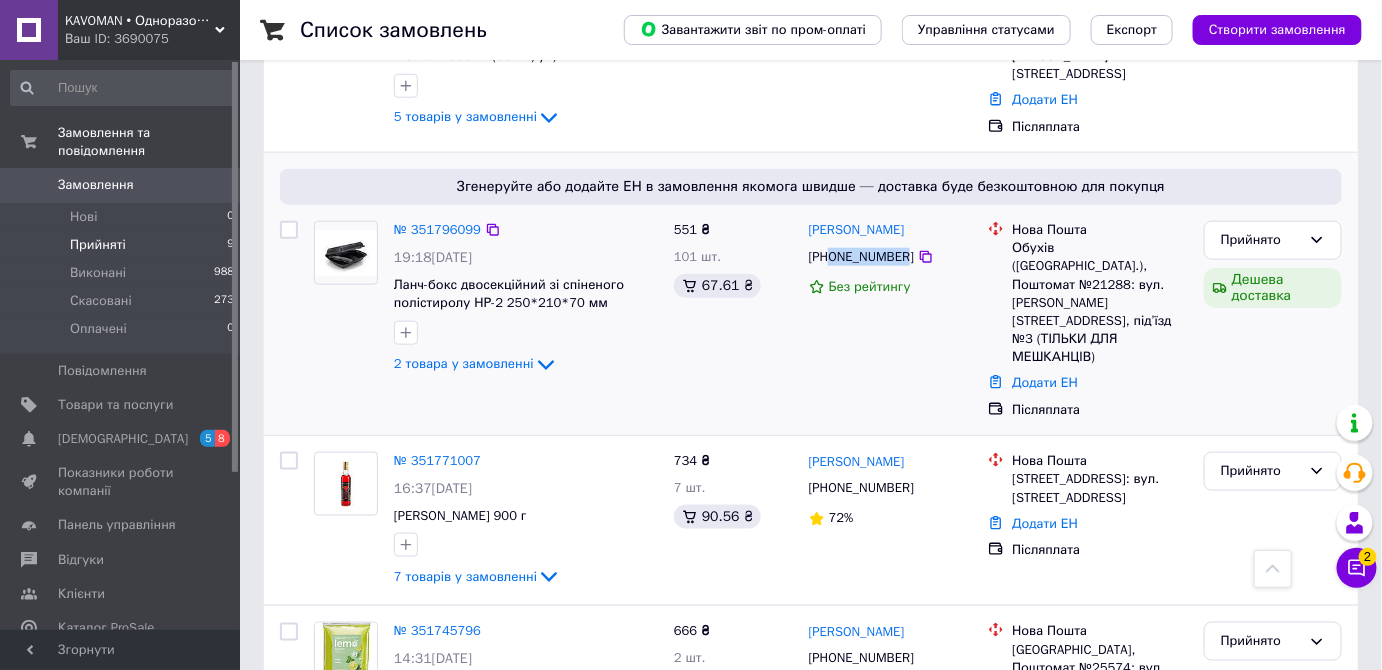 click on "[PHONE_NUMBER]" at bounding box center (861, 257) 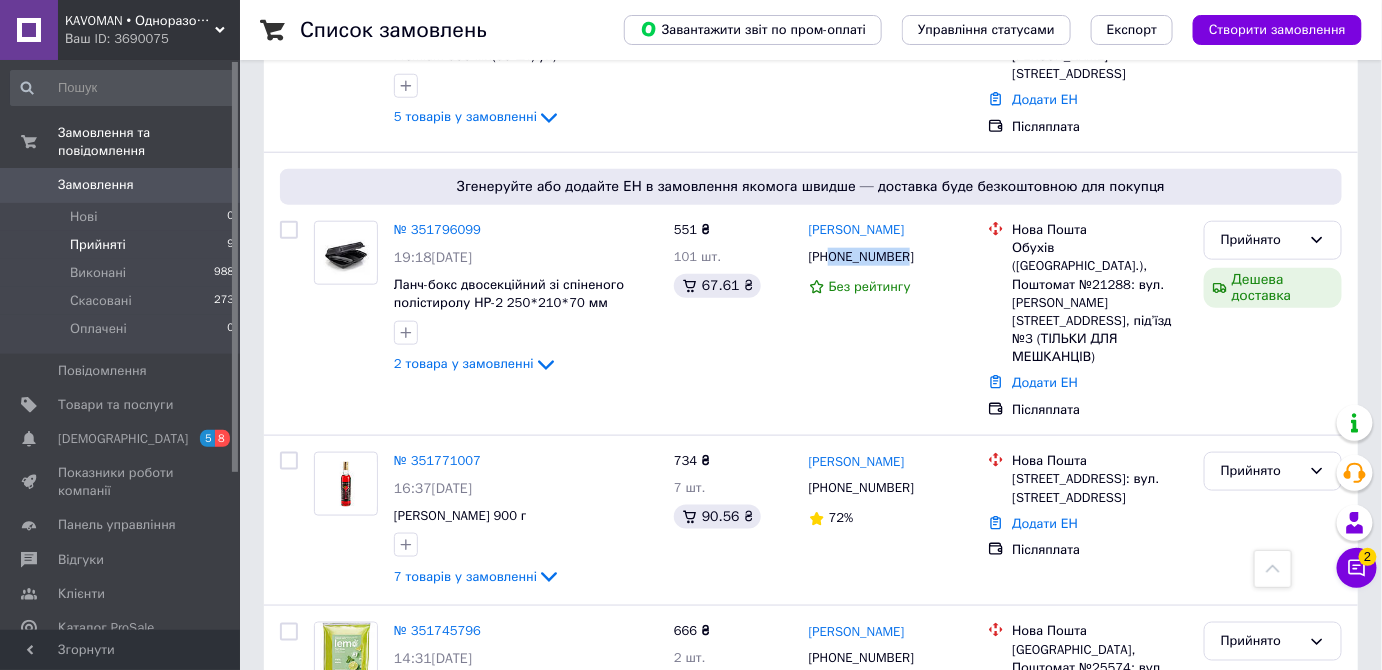 copy on "0635611987" 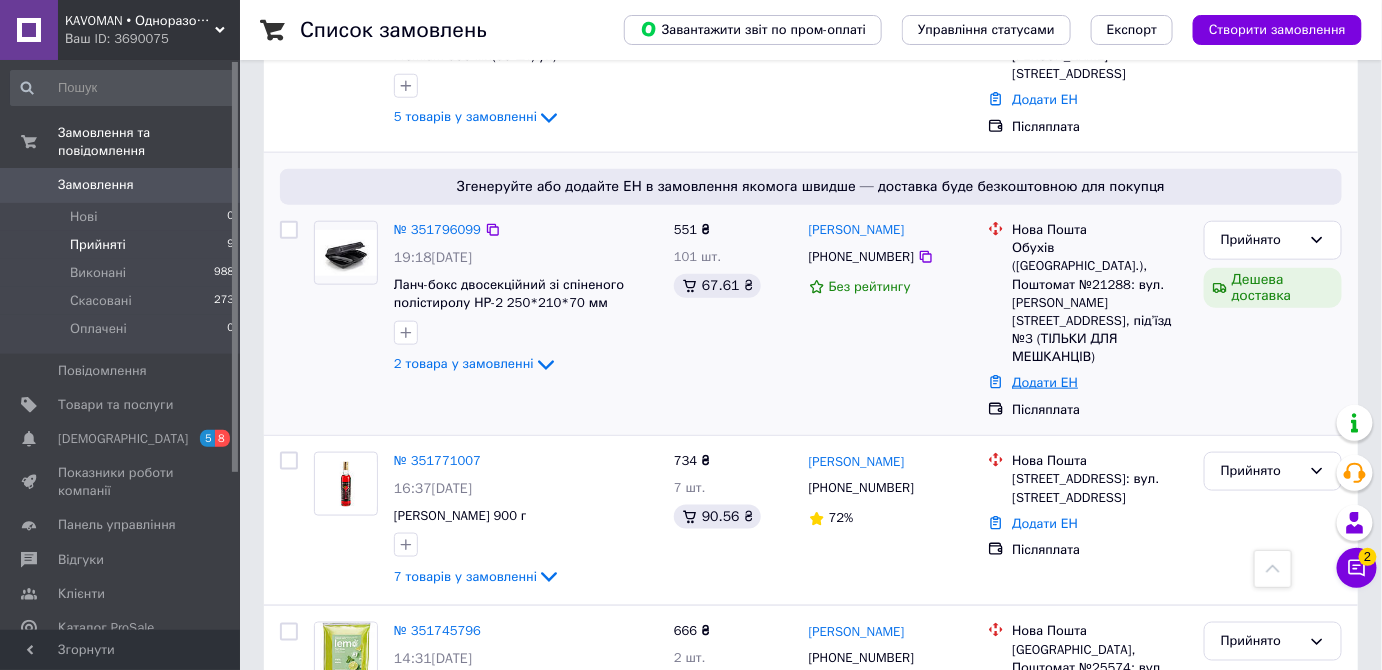 click on "Додати ЕН" at bounding box center [1045, 382] 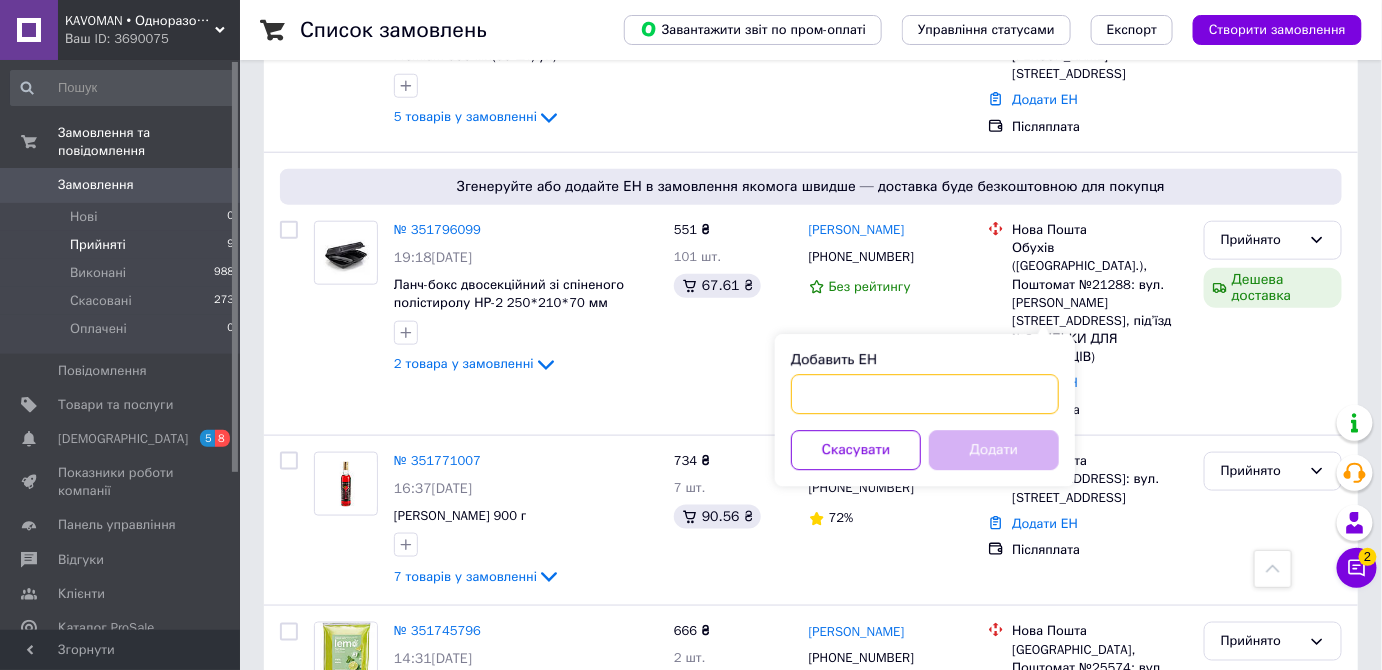 click on "Добавить ЕН" at bounding box center [925, 395] 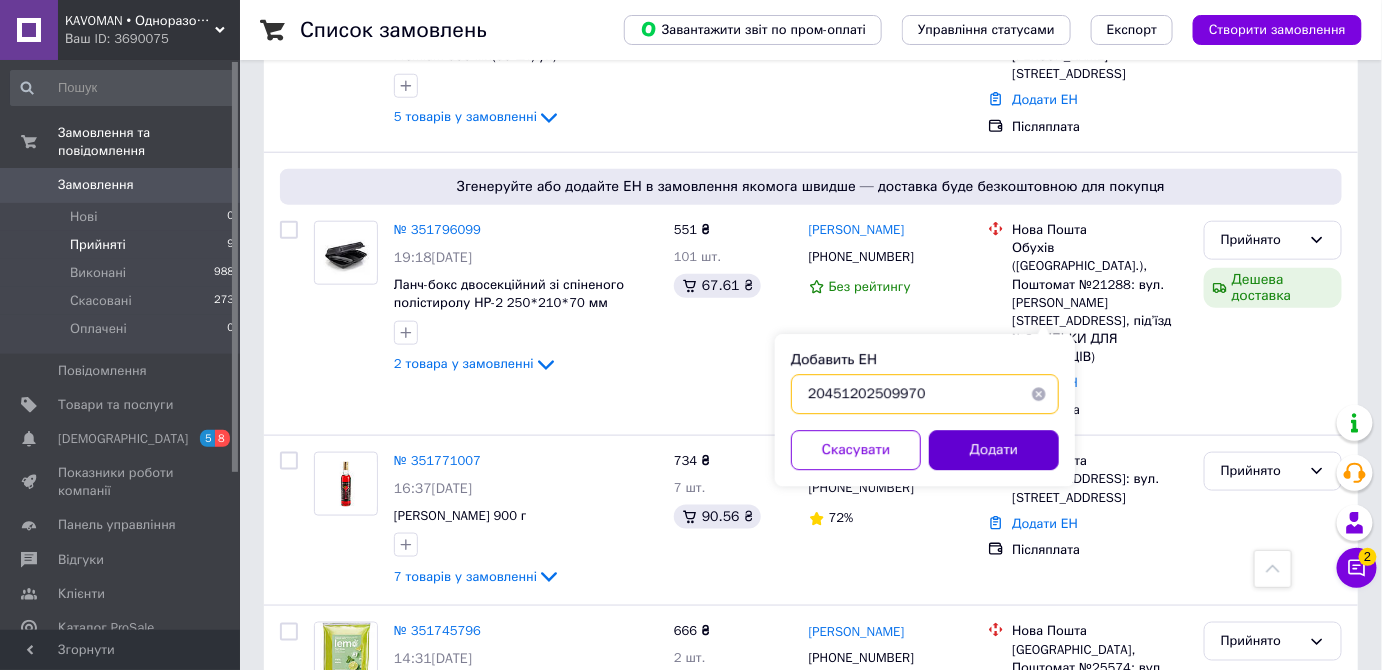 type on "20451202509970" 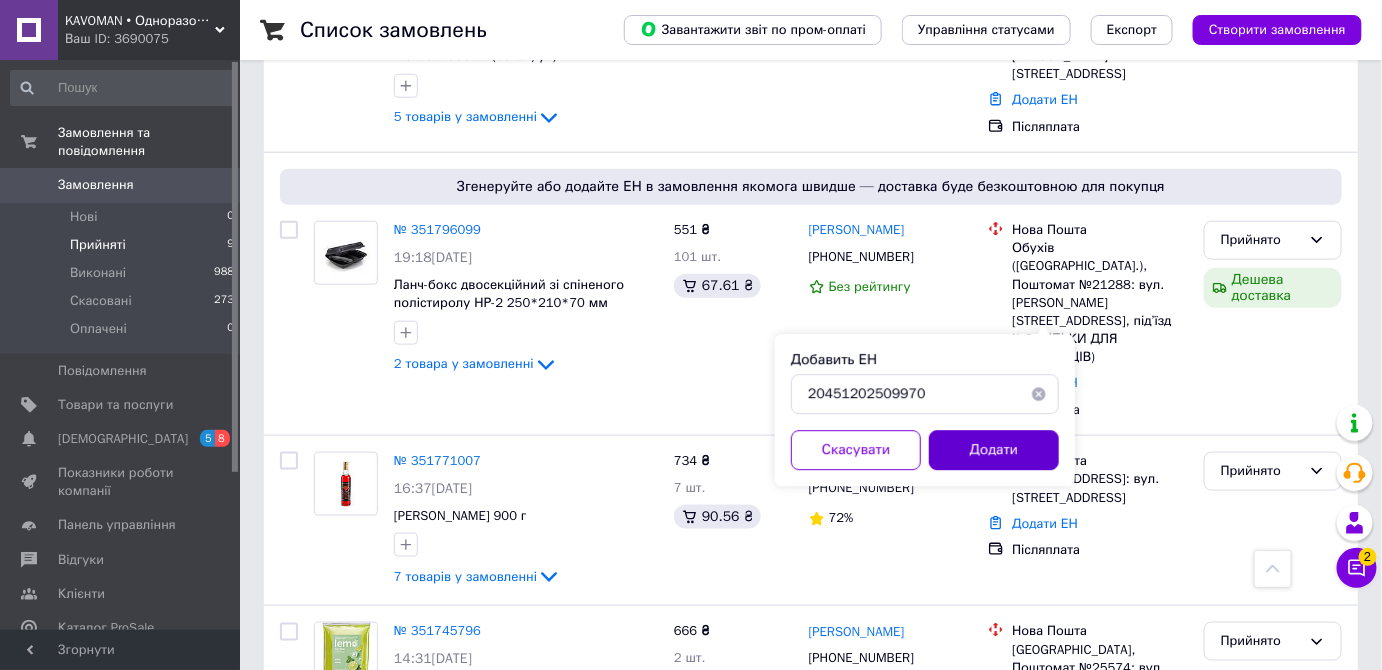 click on "Додати" at bounding box center [994, 451] 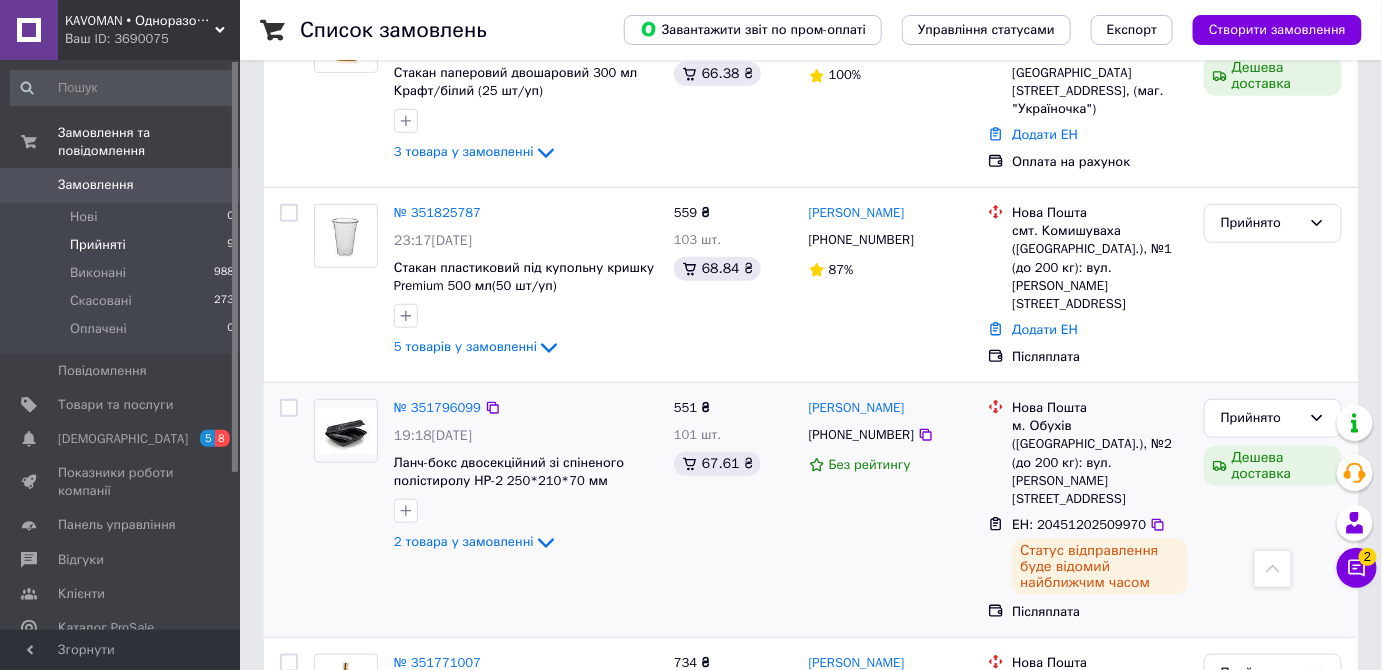 scroll, scrollTop: 303, scrollLeft: 0, axis: vertical 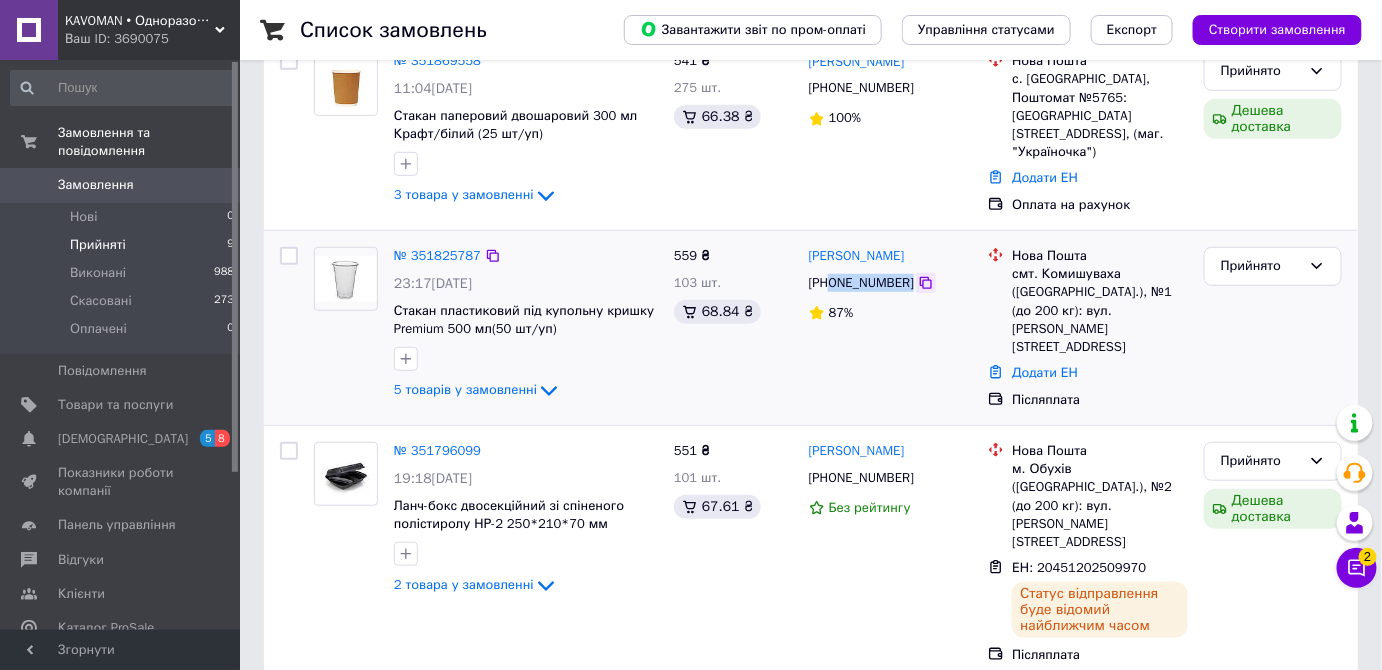 drag, startPoint x: 834, startPoint y: 276, endPoint x: 909, endPoint y: 277, distance: 75.00667 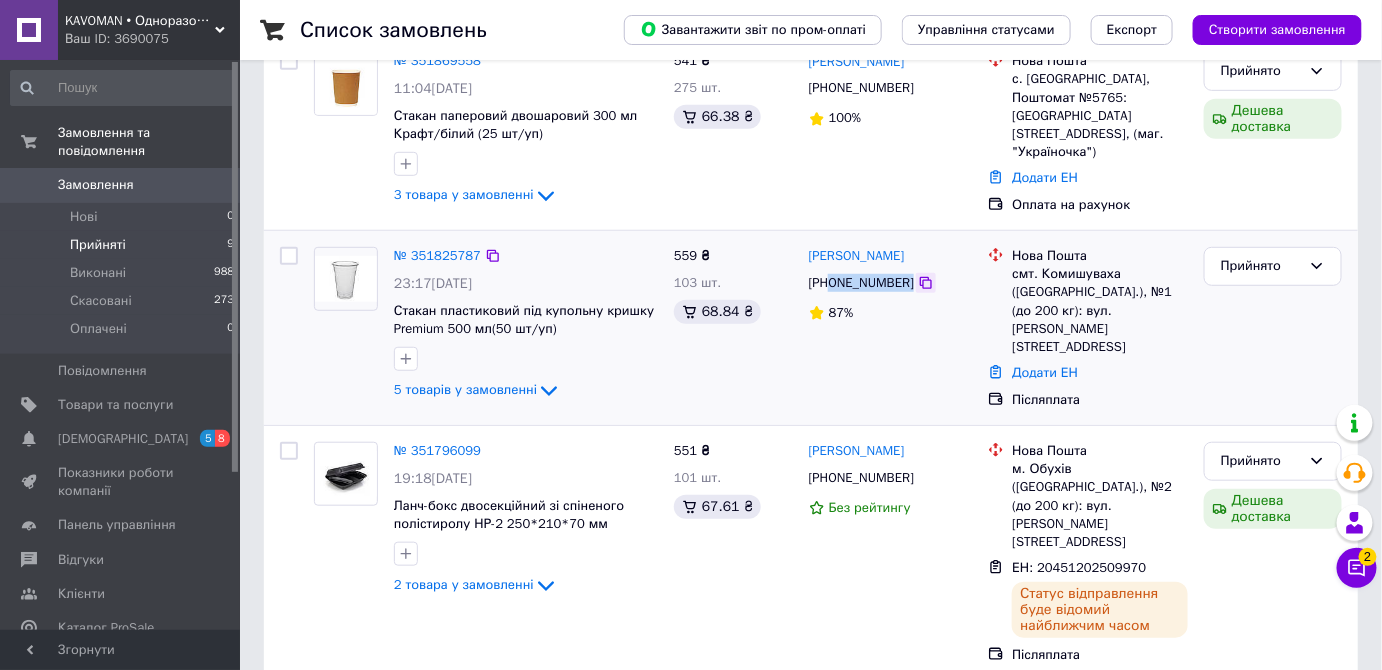 click on "[PHONE_NUMBER]" at bounding box center [891, 283] 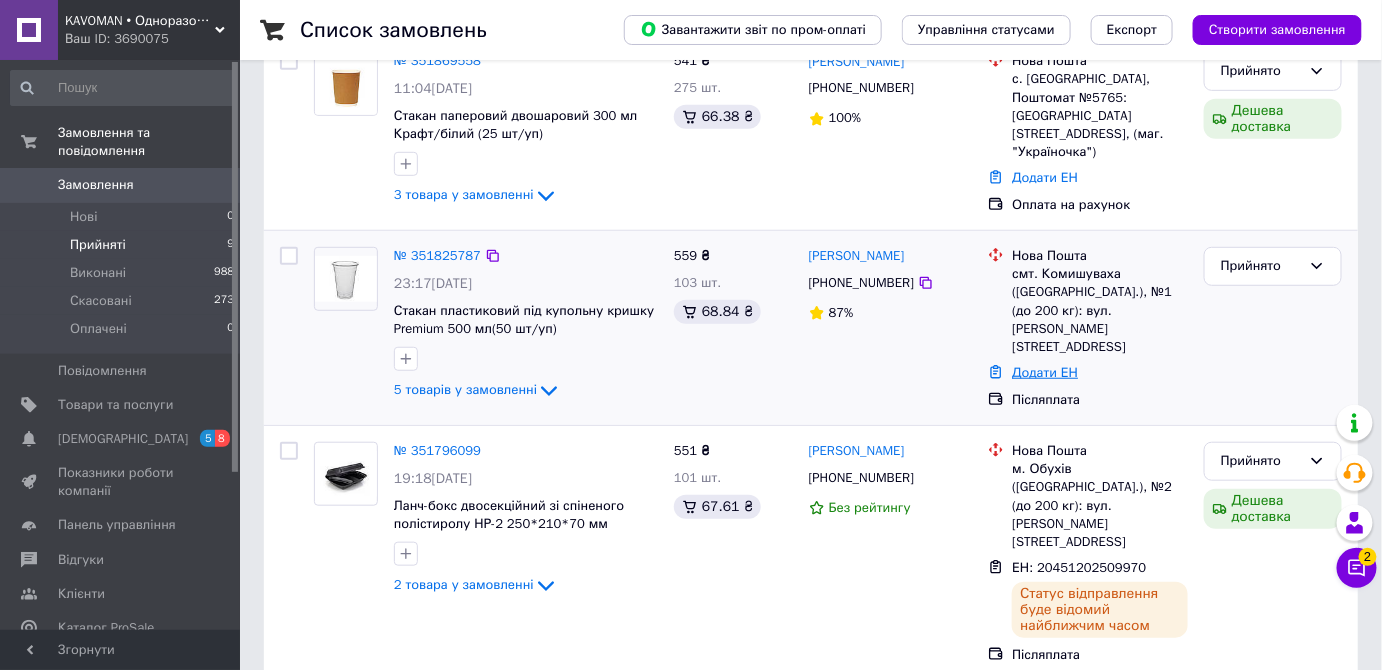 click on "Додати ЕН" at bounding box center [1045, 372] 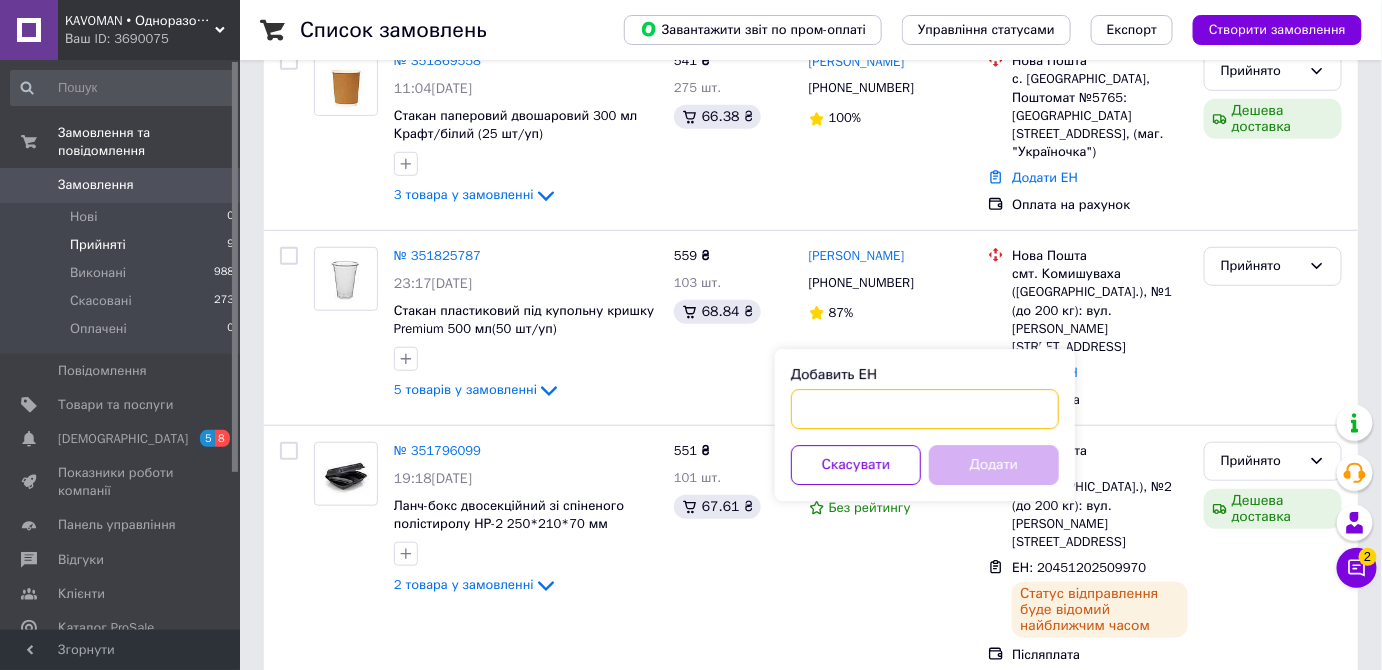 click on "Добавить ЕН" at bounding box center [925, 409] 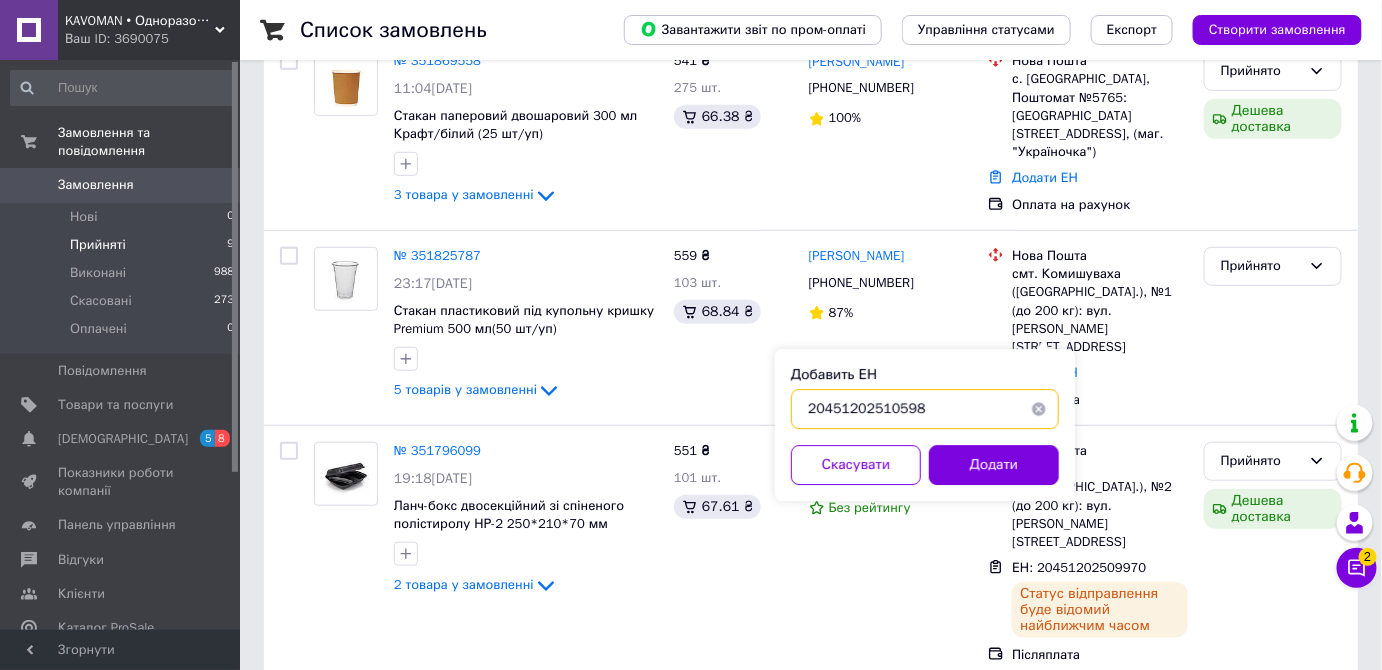 type on "20451202510598" 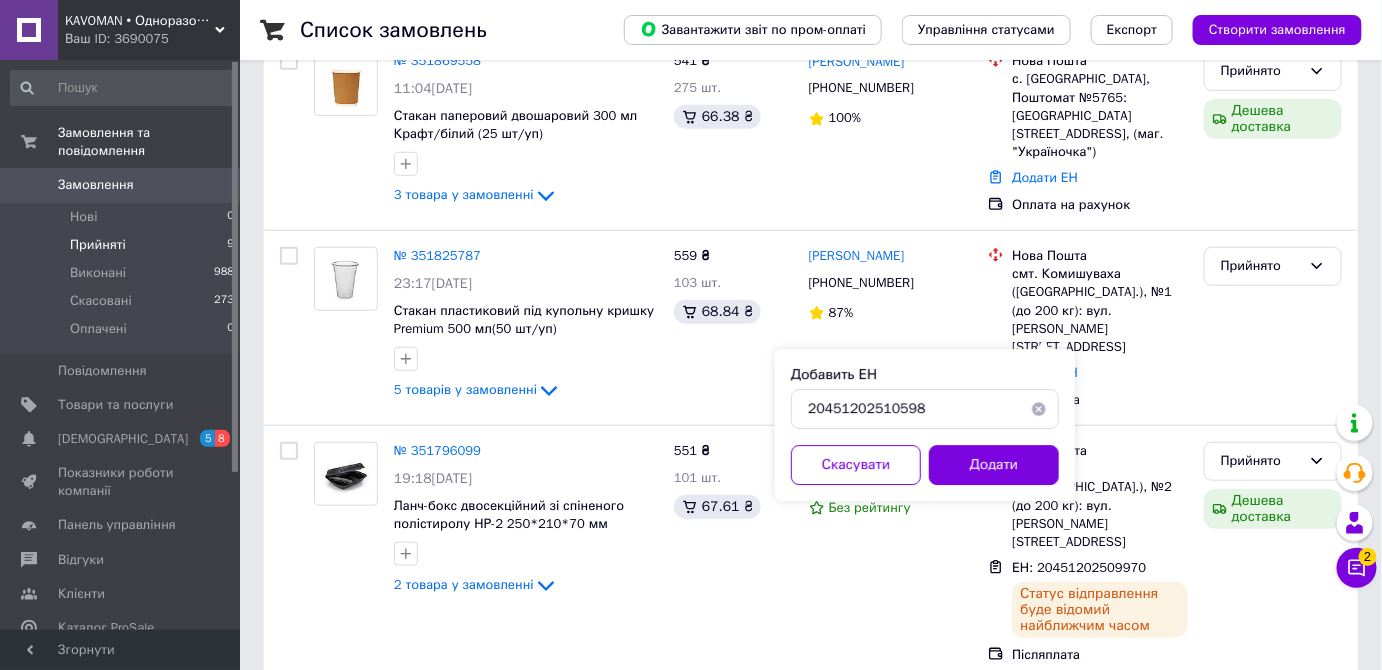 click on "Додати" at bounding box center [994, 465] 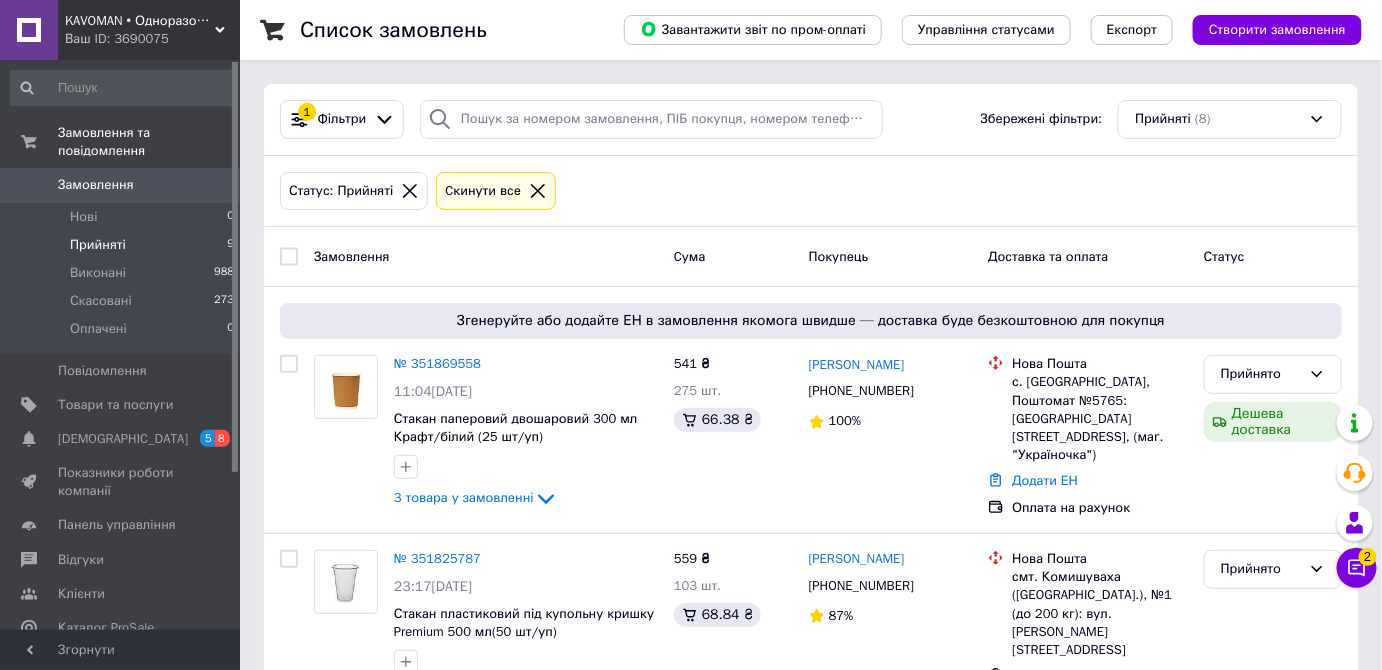 scroll, scrollTop: 0, scrollLeft: 0, axis: both 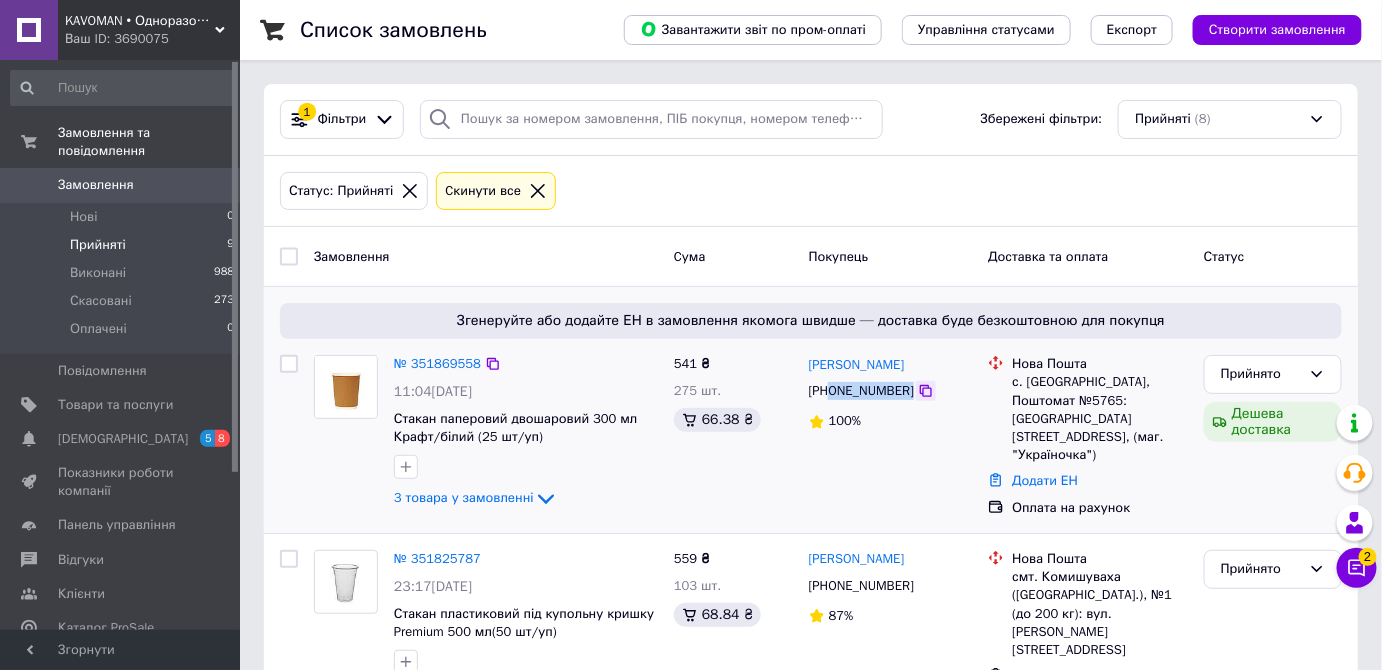 drag, startPoint x: 829, startPoint y: 392, endPoint x: 903, endPoint y: 395, distance: 74.06078 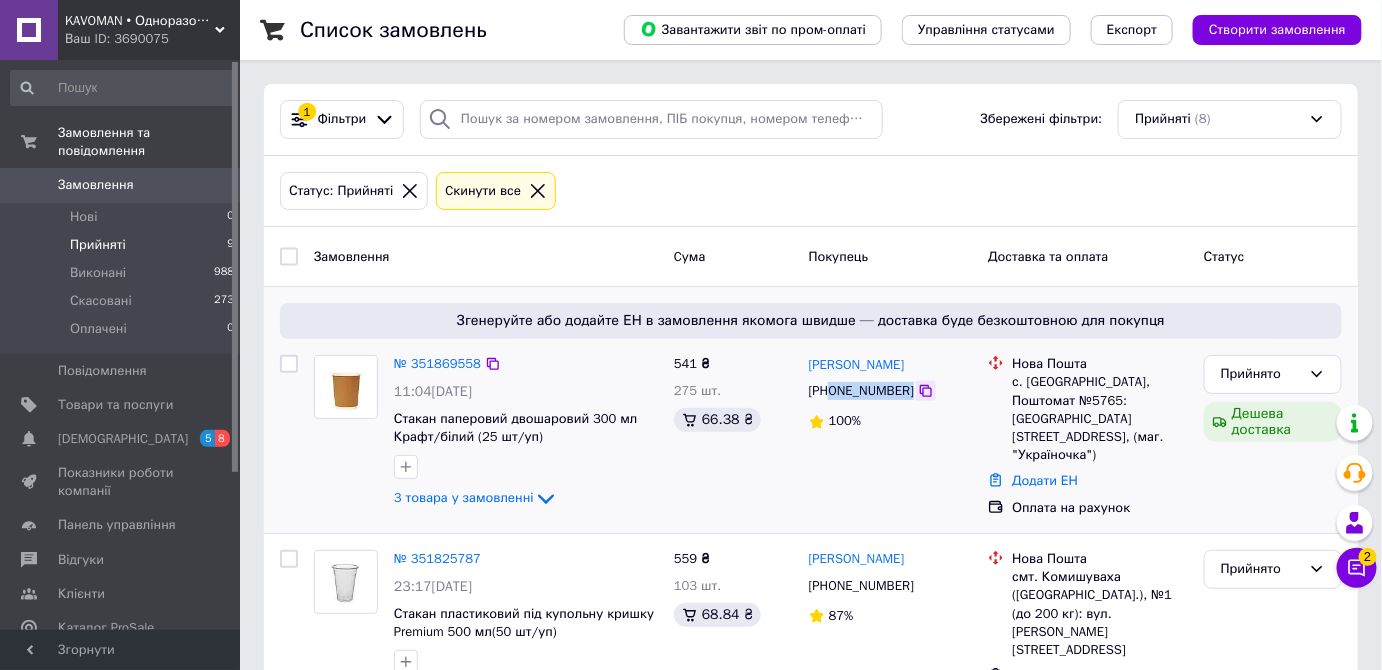 click on "[PHONE_NUMBER]" at bounding box center (891, 391) 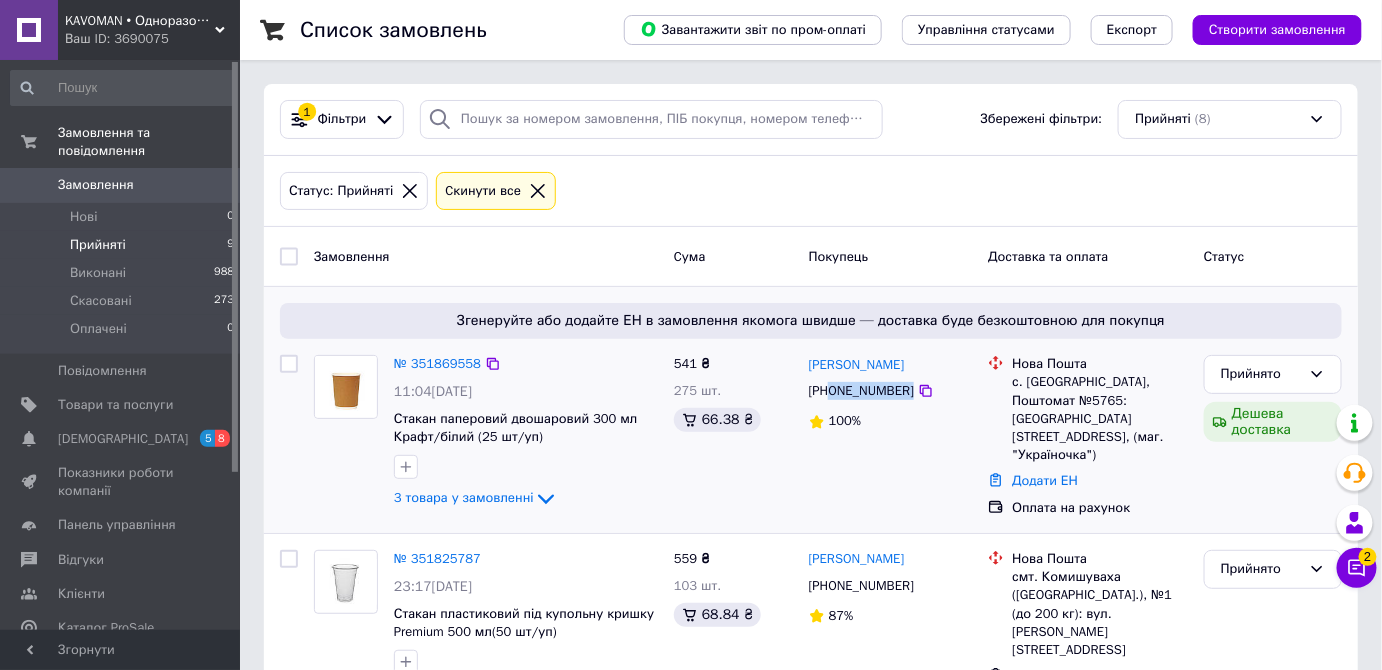 copy on "0685068828" 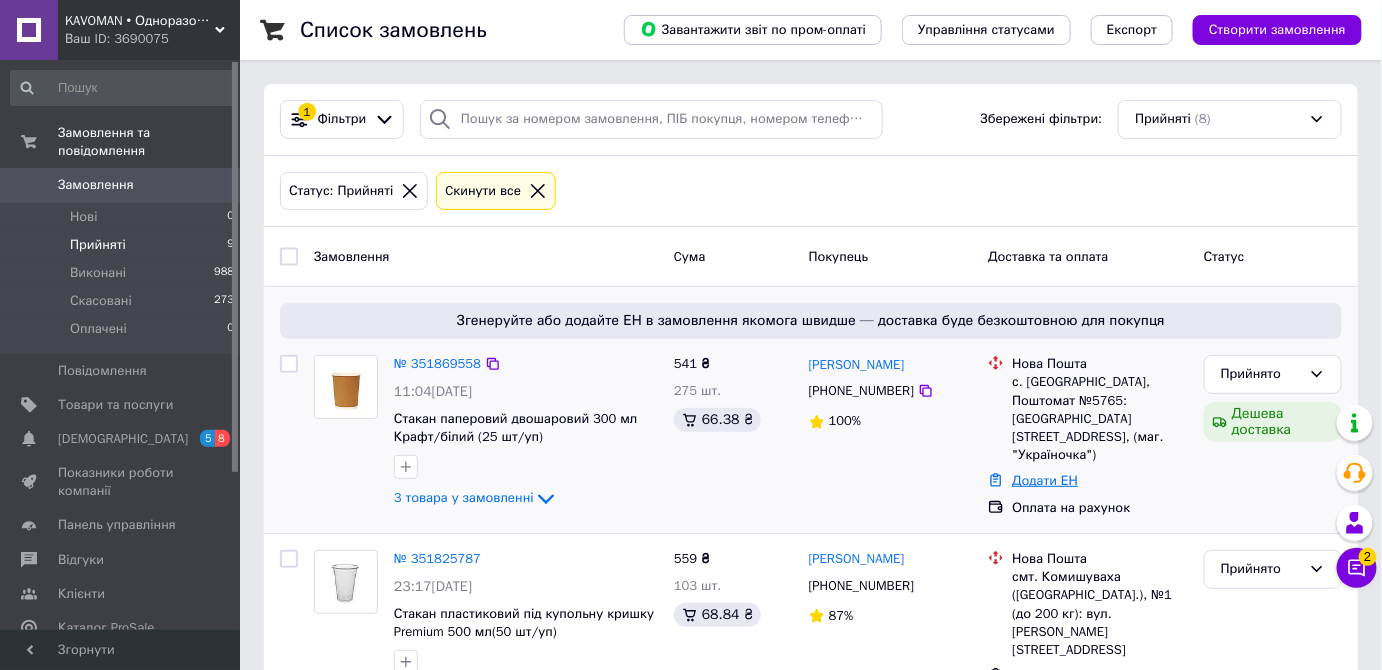 click on "Додати ЕН" at bounding box center [1045, 480] 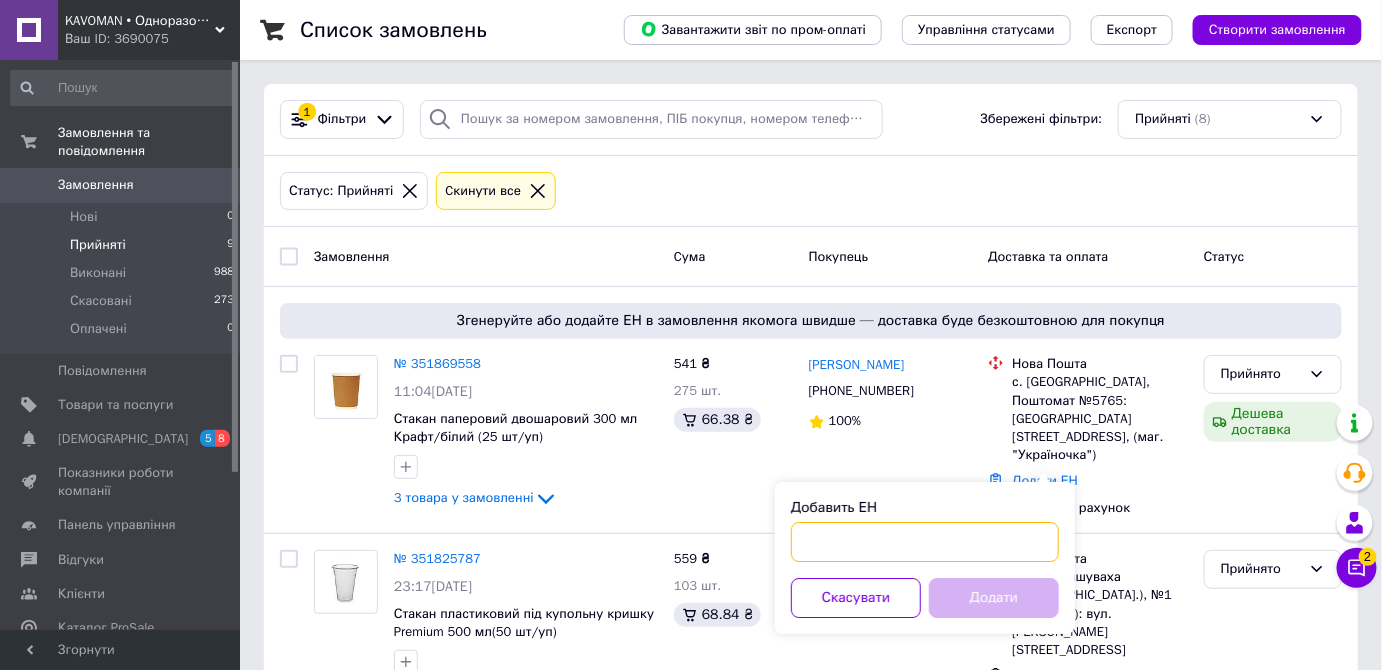 click on "Добавить ЕН" at bounding box center [925, 542] 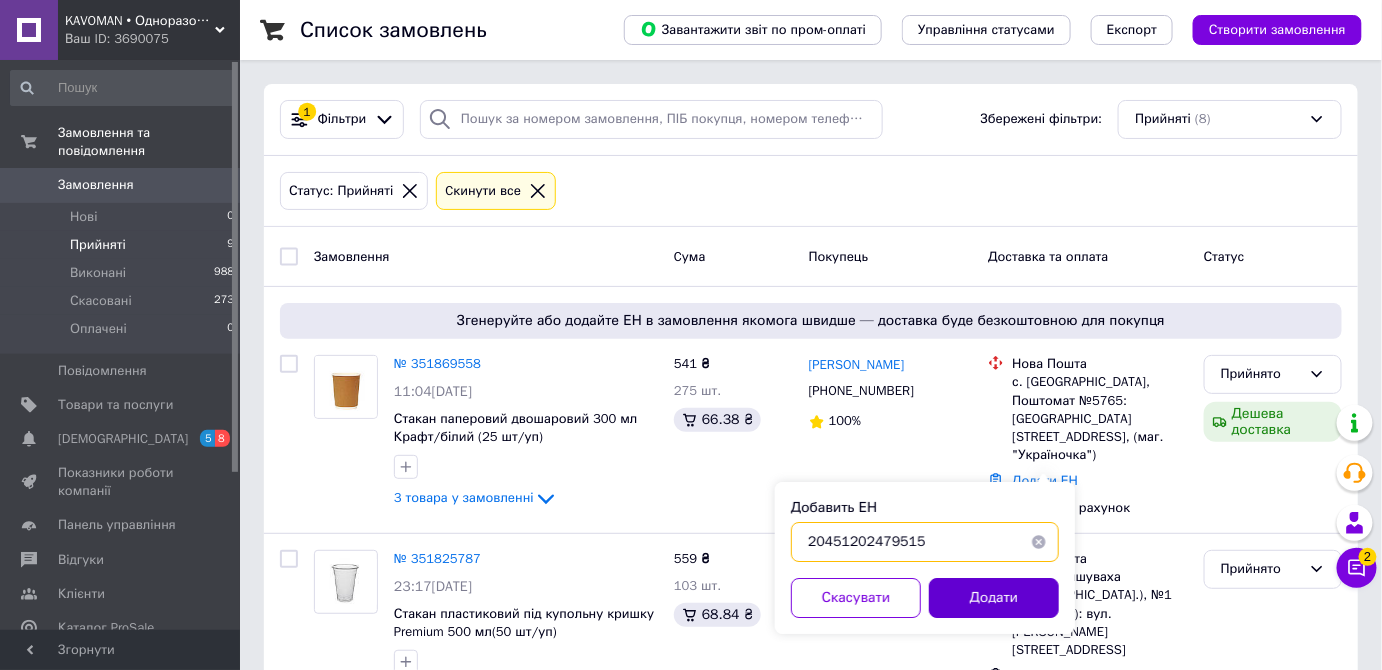 type on "20451202479515" 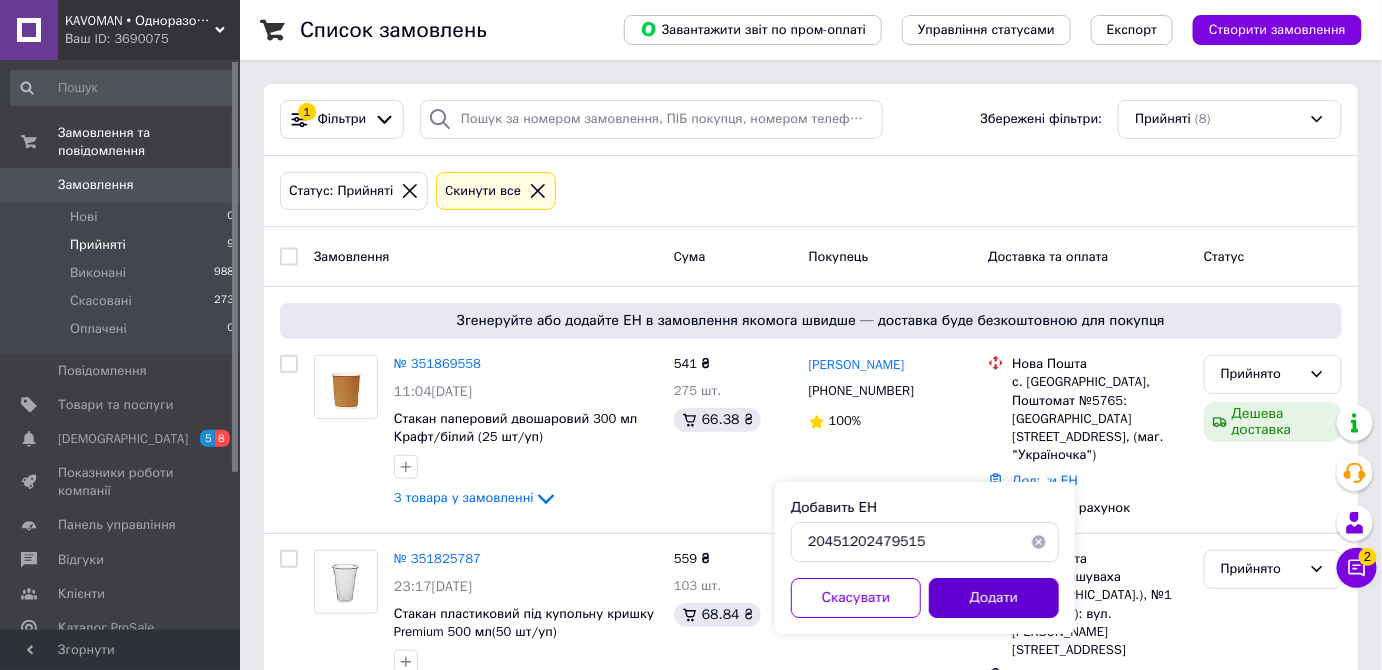 click on "Додати" at bounding box center [994, 598] 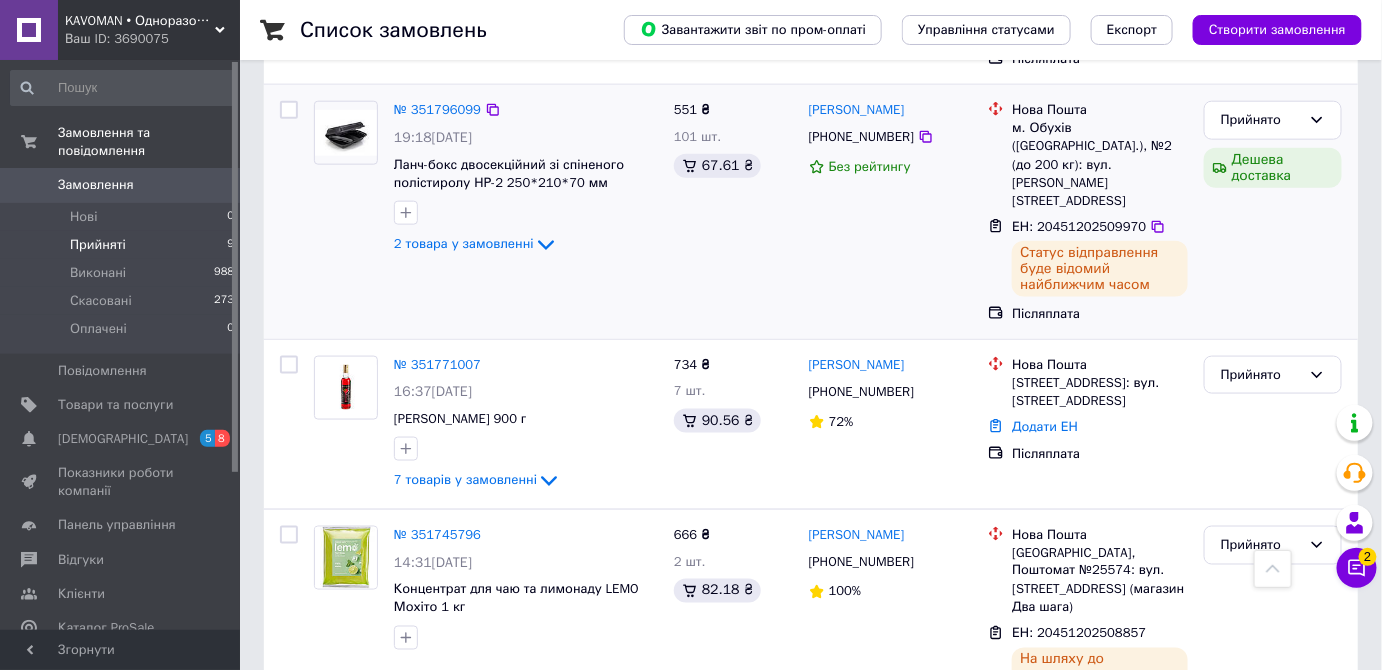 scroll, scrollTop: 727, scrollLeft: 0, axis: vertical 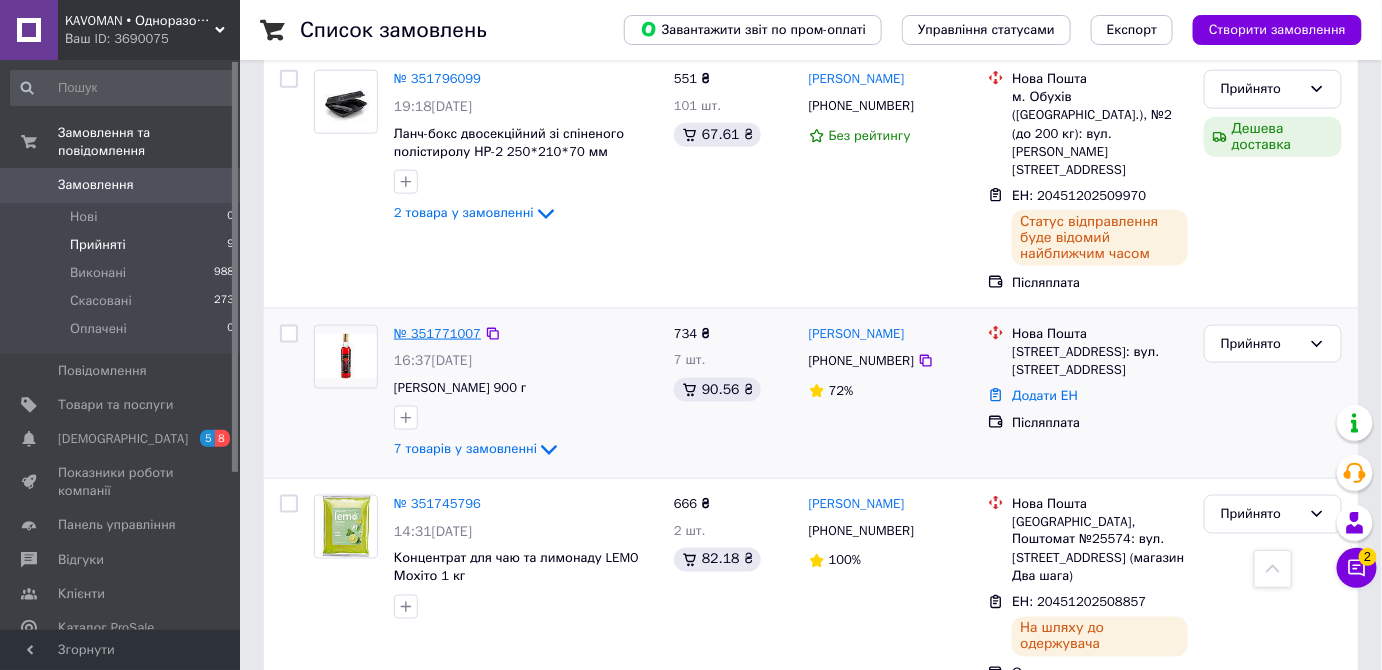 click on "№ 351771007" at bounding box center [437, 333] 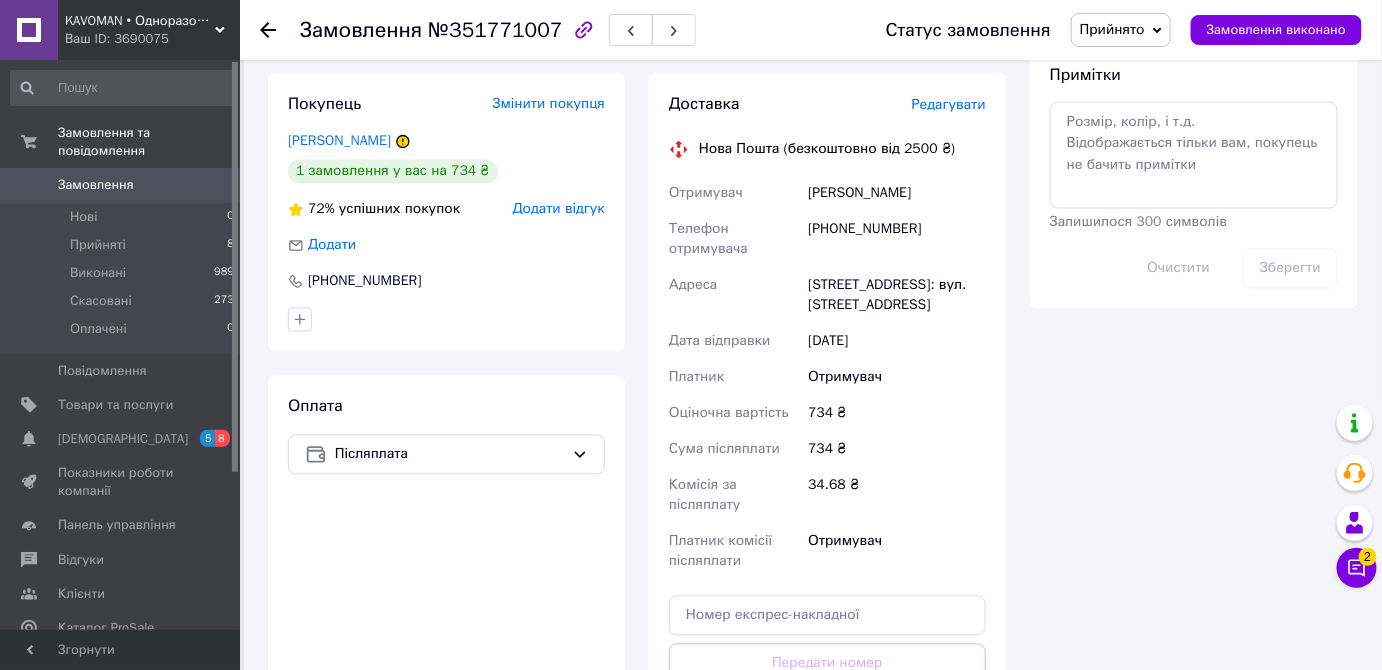 scroll, scrollTop: 1090, scrollLeft: 0, axis: vertical 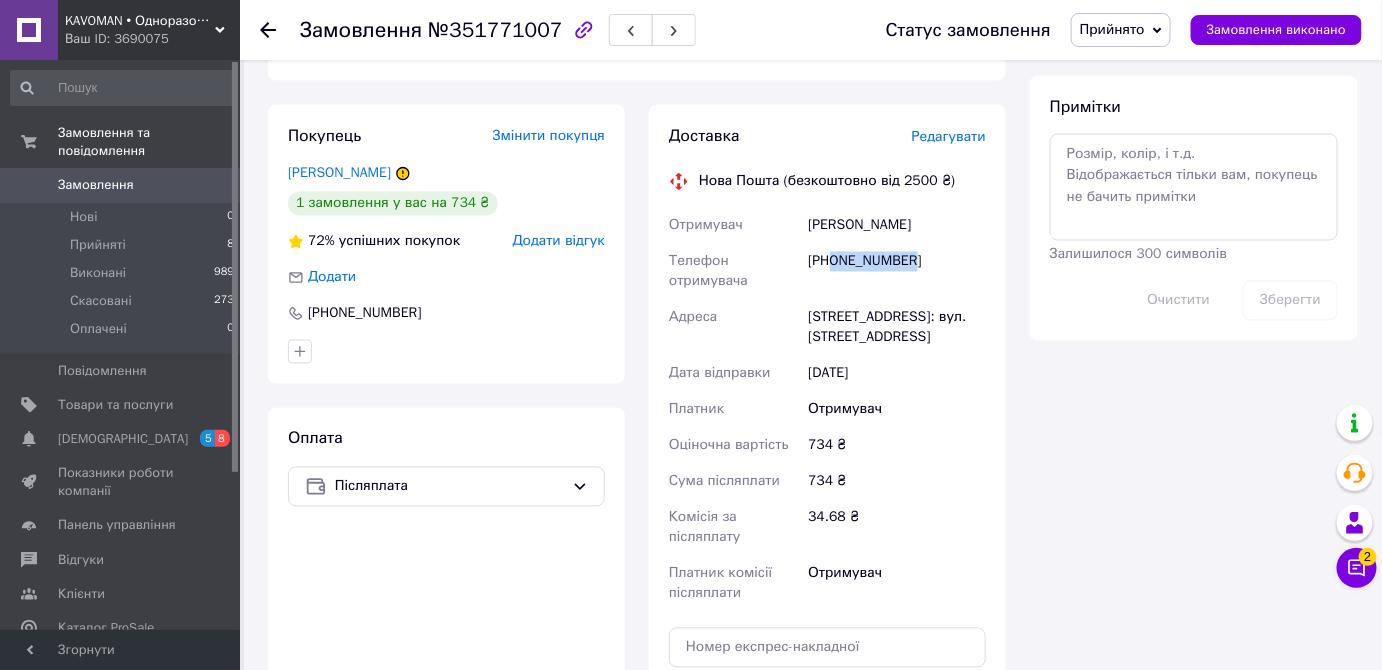 drag, startPoint x: 908, startPoint y: 262, endPoint x: 832, endPoint y: 268, distance: 76.23647 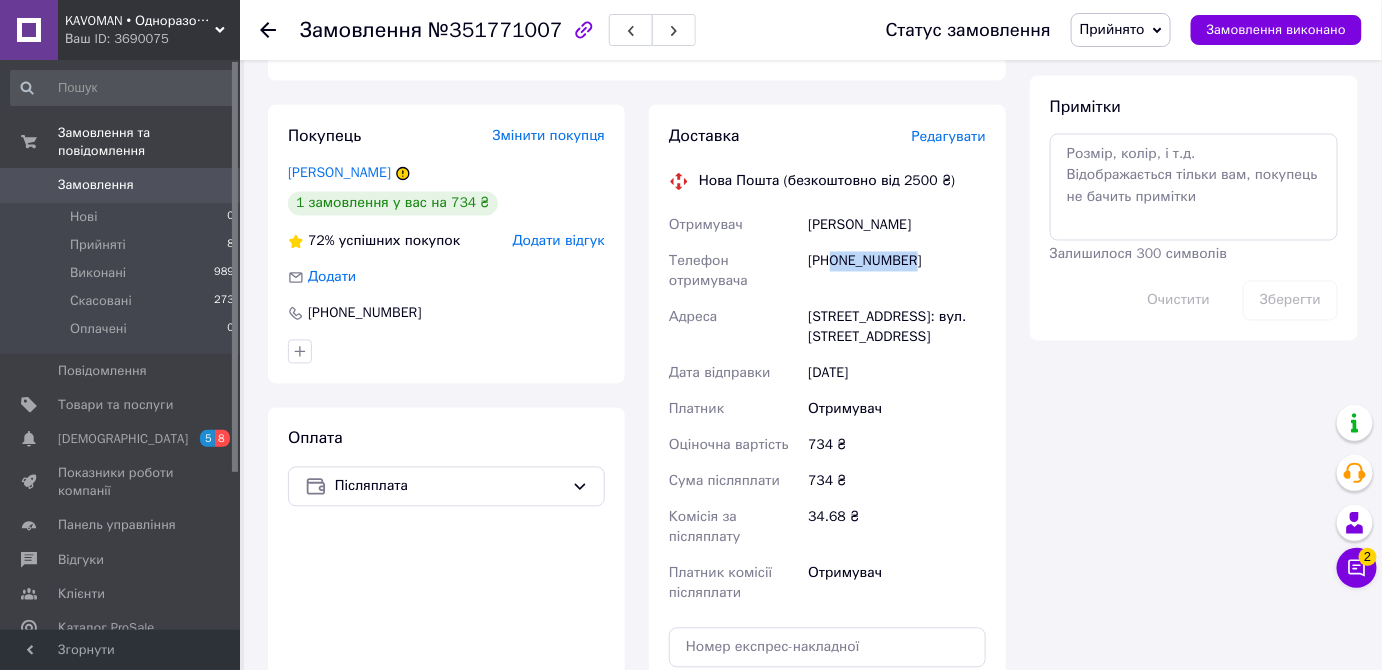 click on "[PHONE_NUMBER]" at bounding box center (897, 272) 